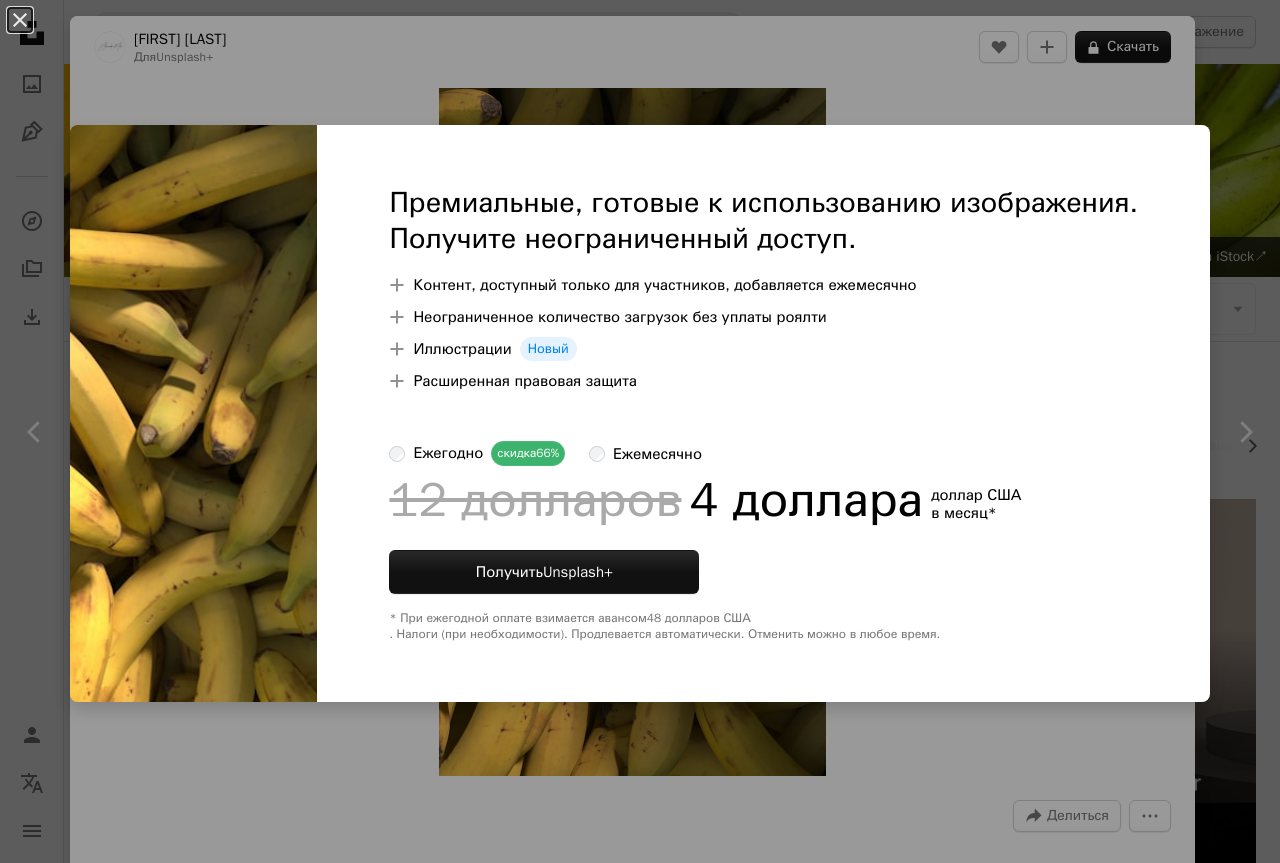 scroll, scrollTop: 700, scrollLeft: 0, axis: vertical 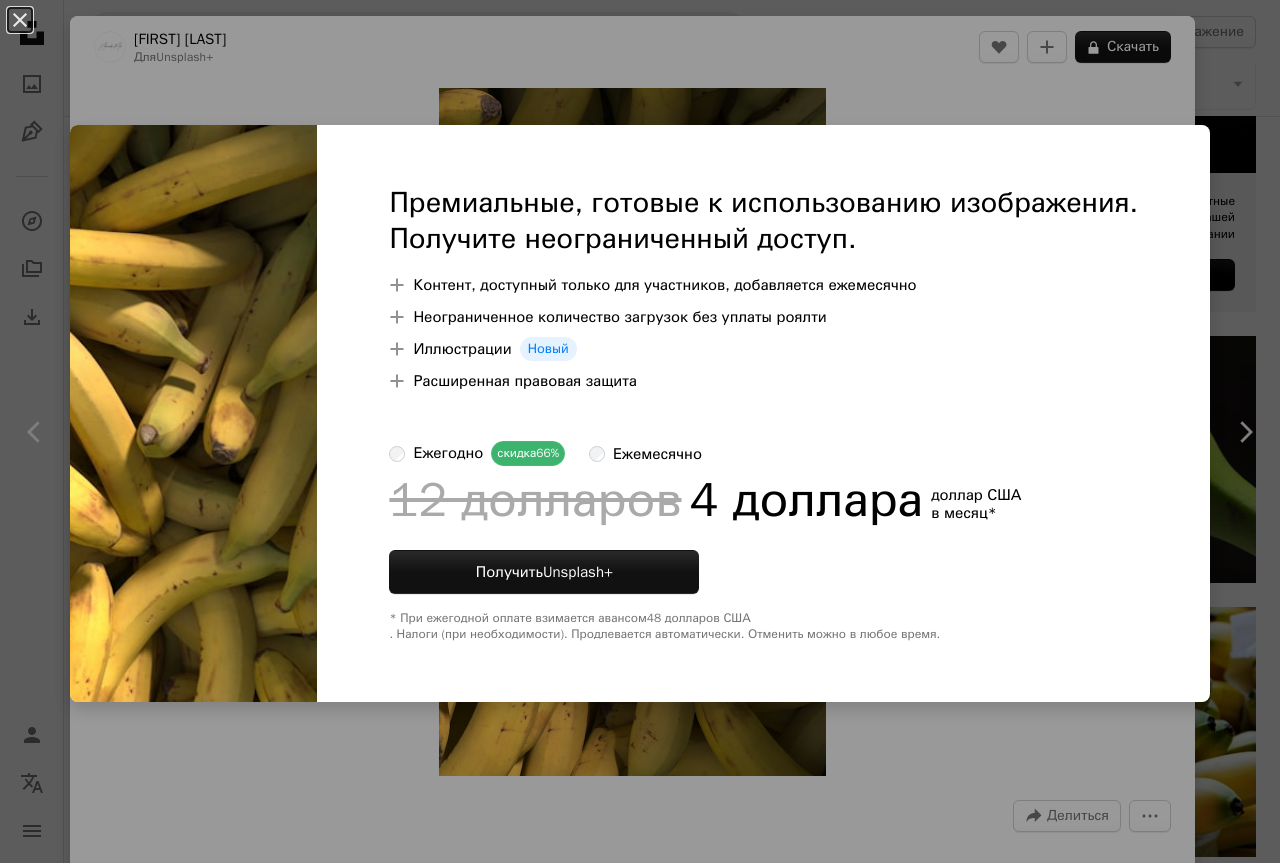 click on "An X shape Премиальные, готовые к использованию изображения.  Получите неограниченный доступ. A plus sign Контент, доступный только для участников, добавляется ежемесячно A plus sign Неограниченное количество загрузок без уплаты роялти A plus sign Иллюстрации Новый A plus sign Расширенная правовая защита ежегодно скидка  66% ежемесячно 12 долларов   4 доллара доллар США в месяц  * Получить  Unsplash+ * При ежегодной оплате взимается авансом  48 долларов США  . Налоги (при необходимости). Продлевается автоматически. Отменить можно в любое время." at bounding box center (640, 431) 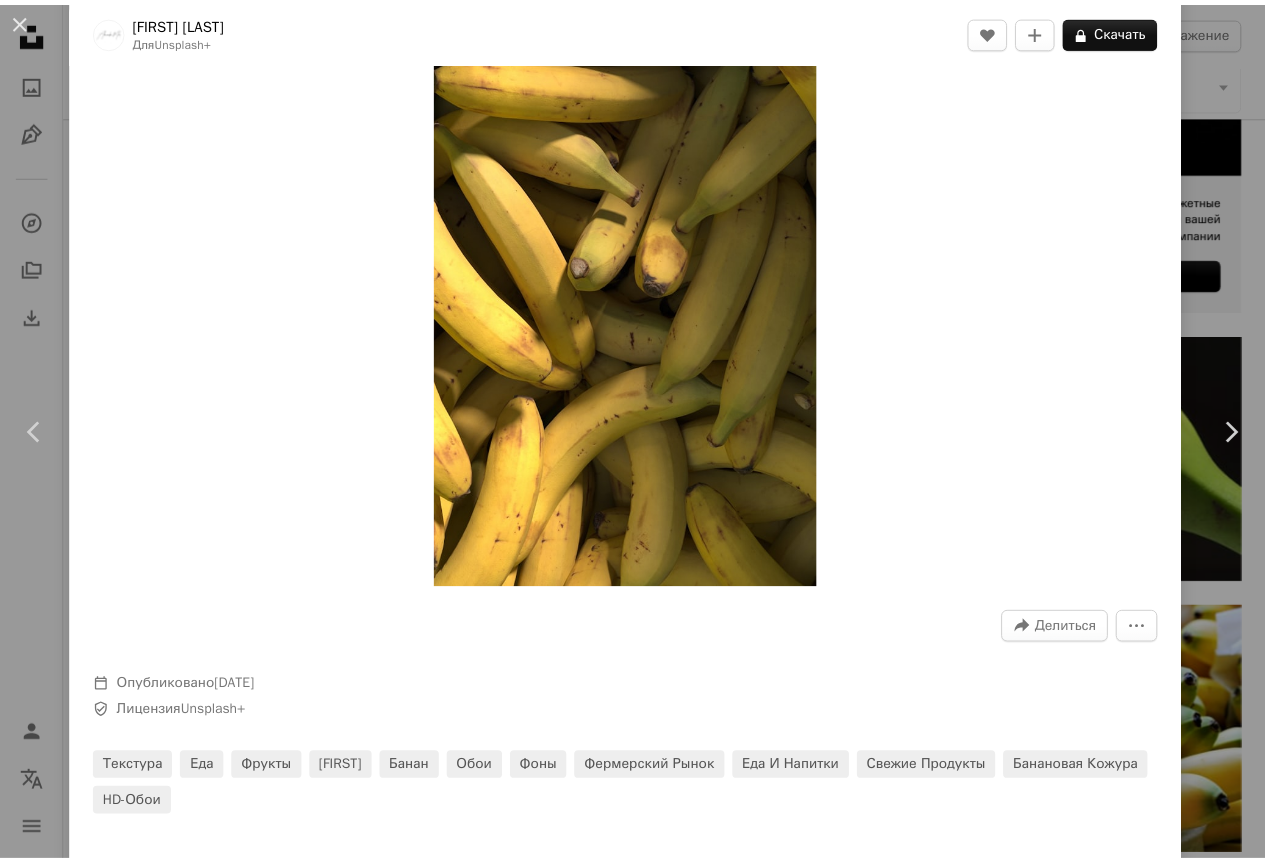 scroll, scrollTop: 0, scrollLeft: 0, axis: both 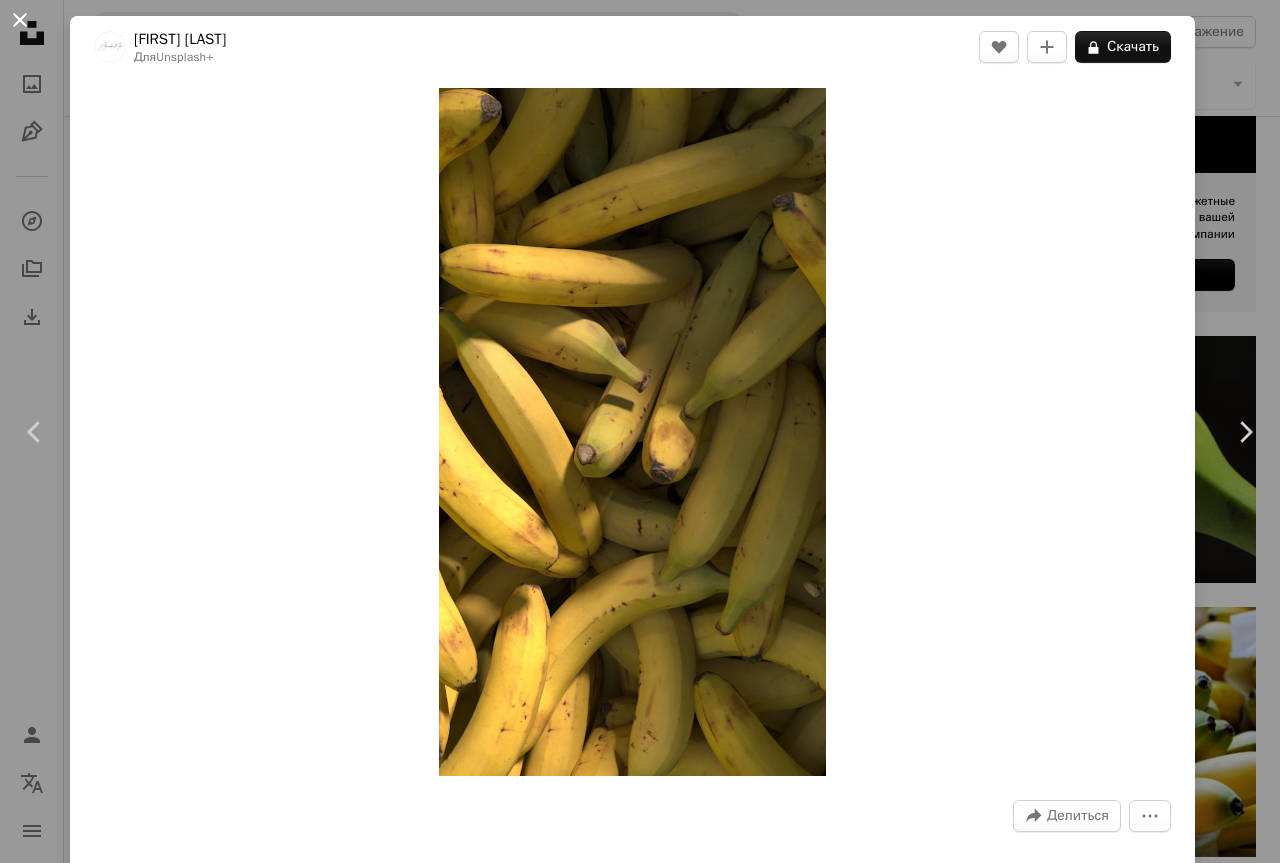 click on "An X shape" at bounding box center [20, 20] 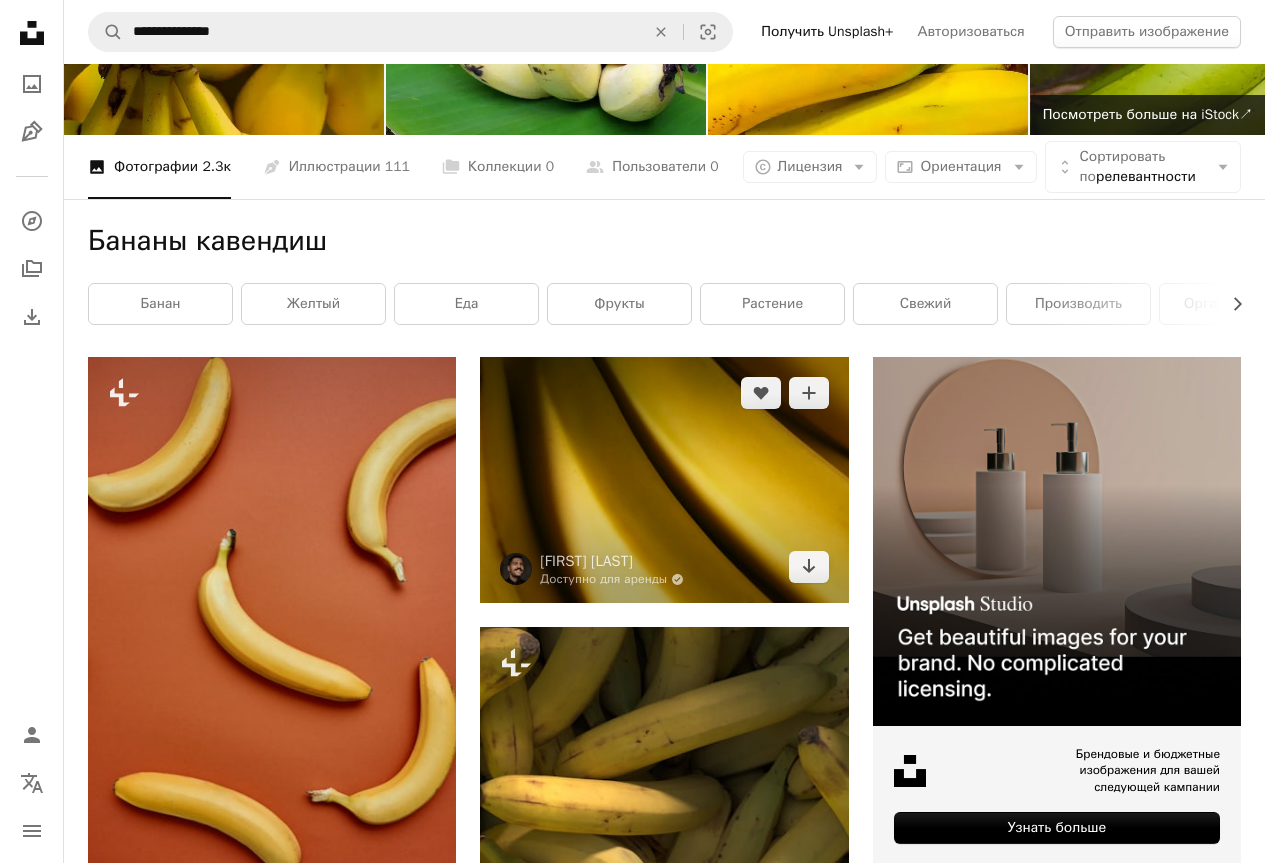 scroll, scrollTop: 0, scrollLeft: 0, axis: both 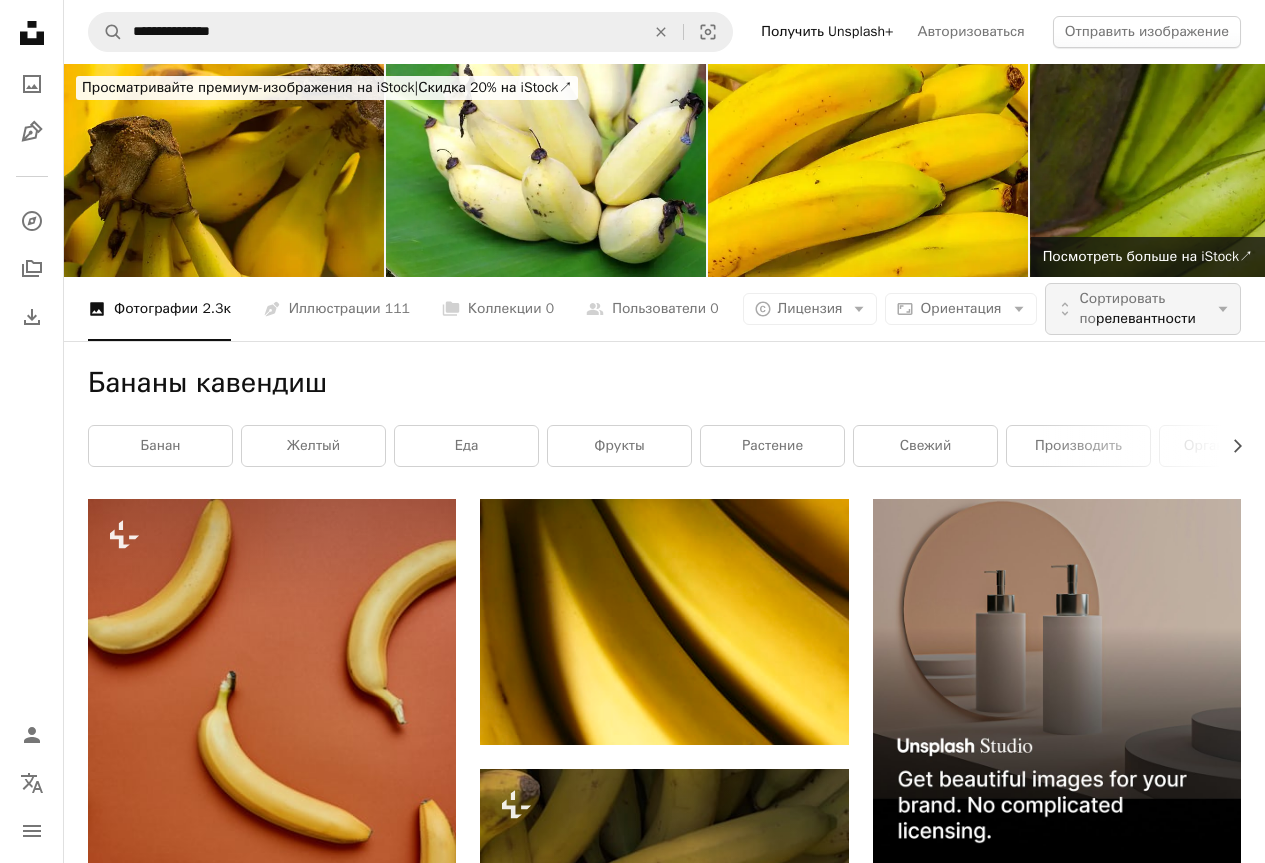 click on "релевантности" at bounding box center [1146, 318] 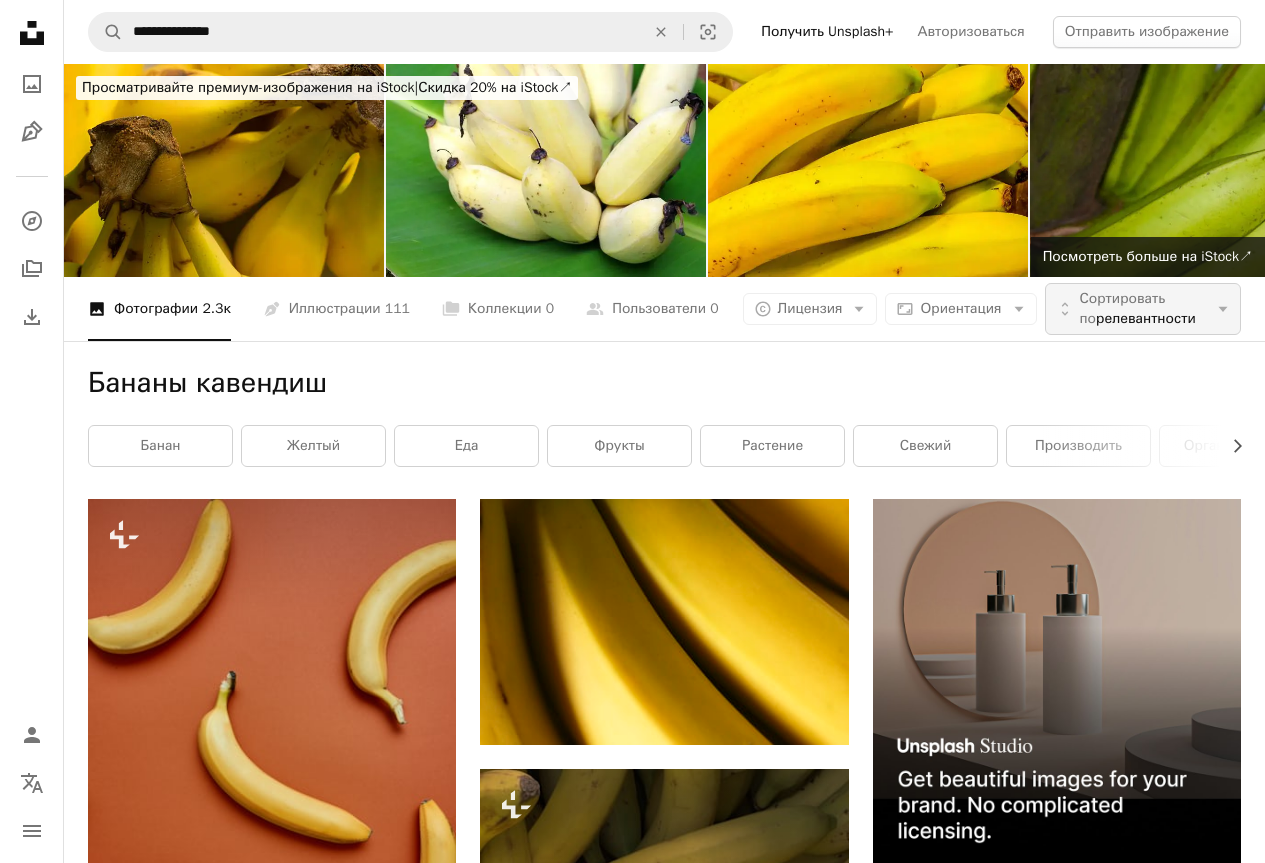 click on "Сортировать по" at bounding box center [1123, 308] 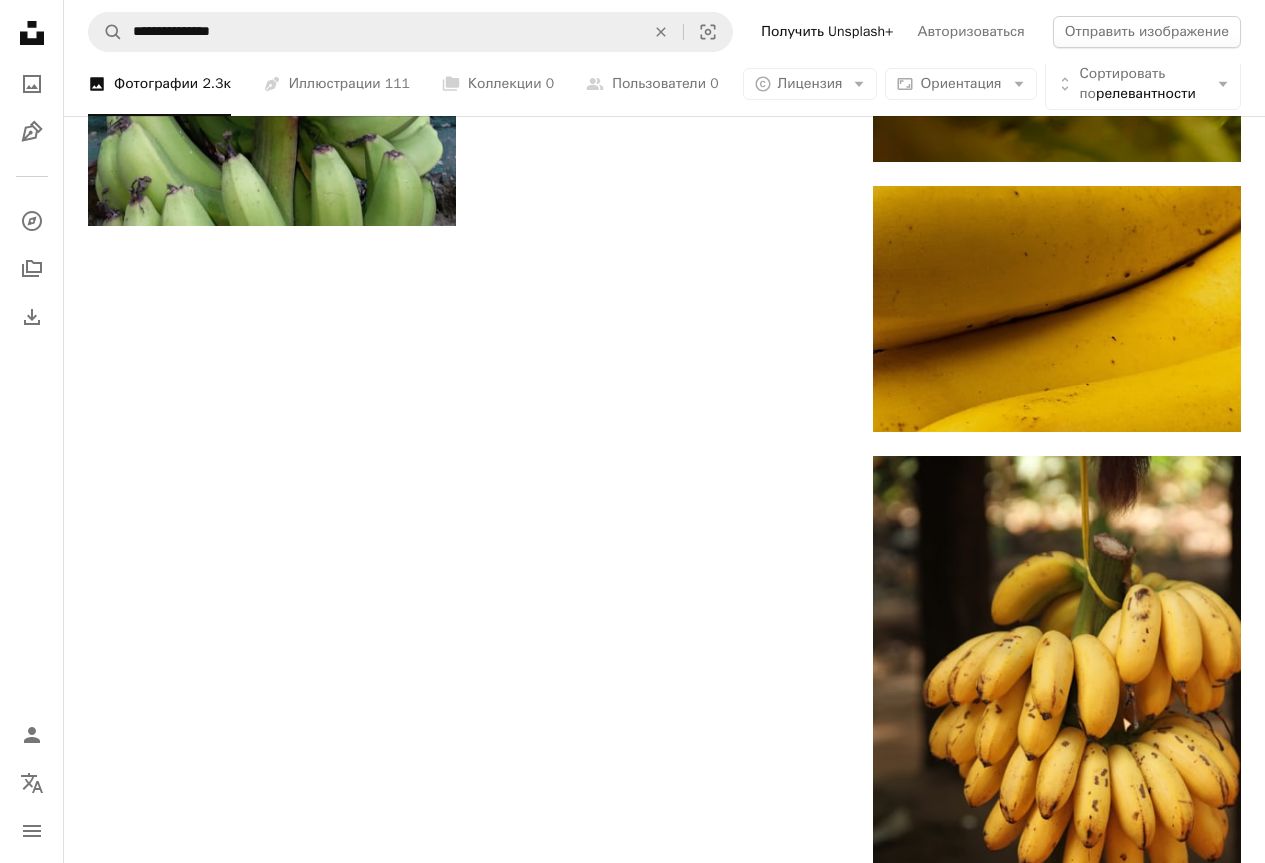 scroll, scrollTop: 3728, scrollLeft: 0, axis: vertical 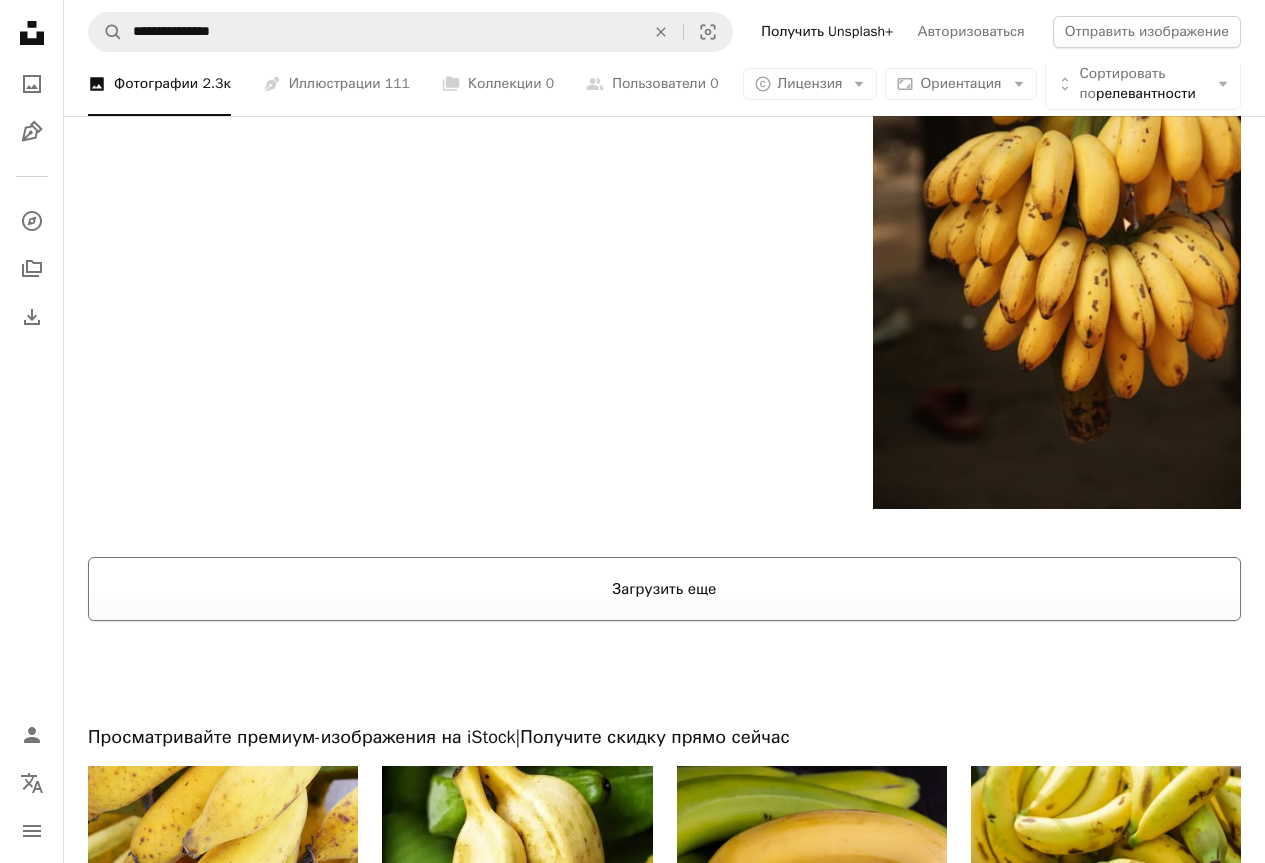 click on "Загрузить еще" at bounding box center [664, 589] 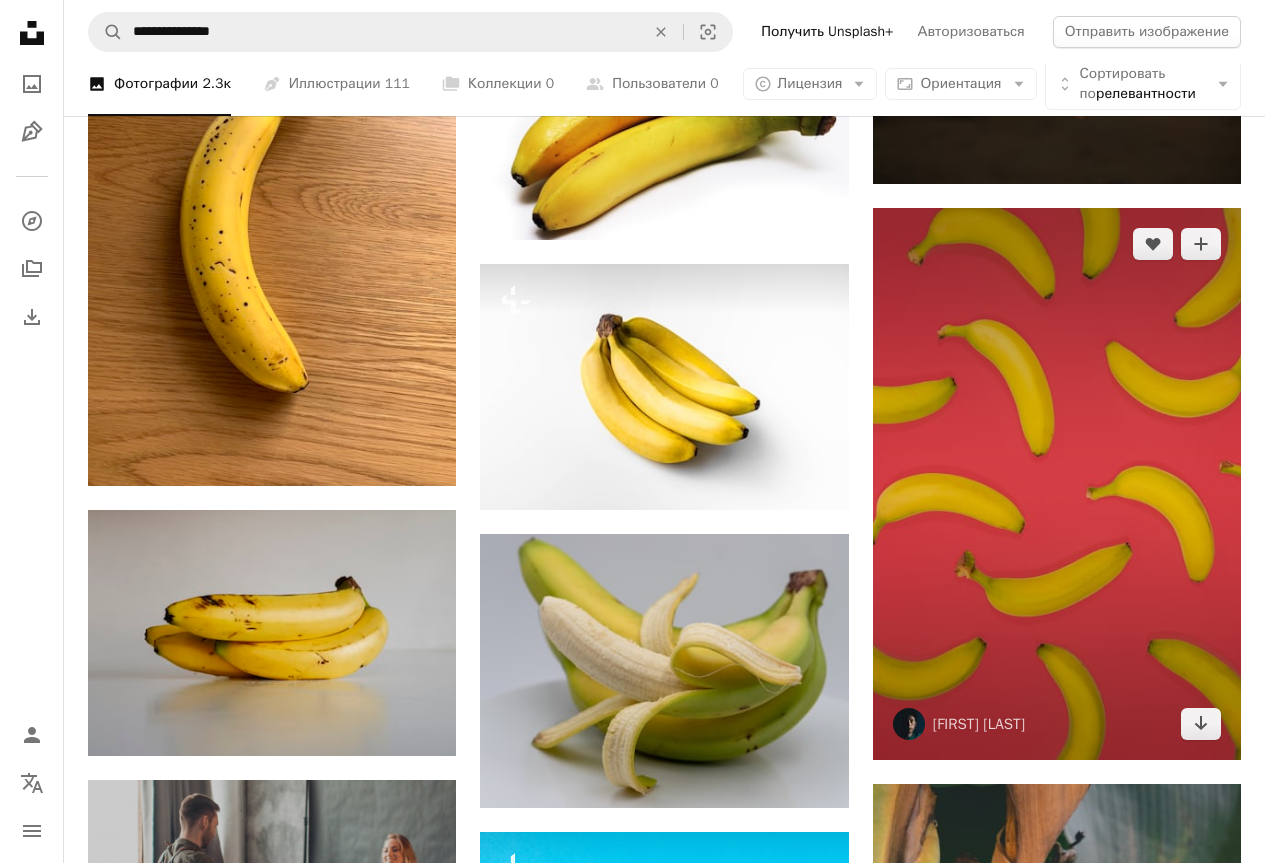 scroll, scrollTop: 4028, scrollLeft: 0, axis: vertical 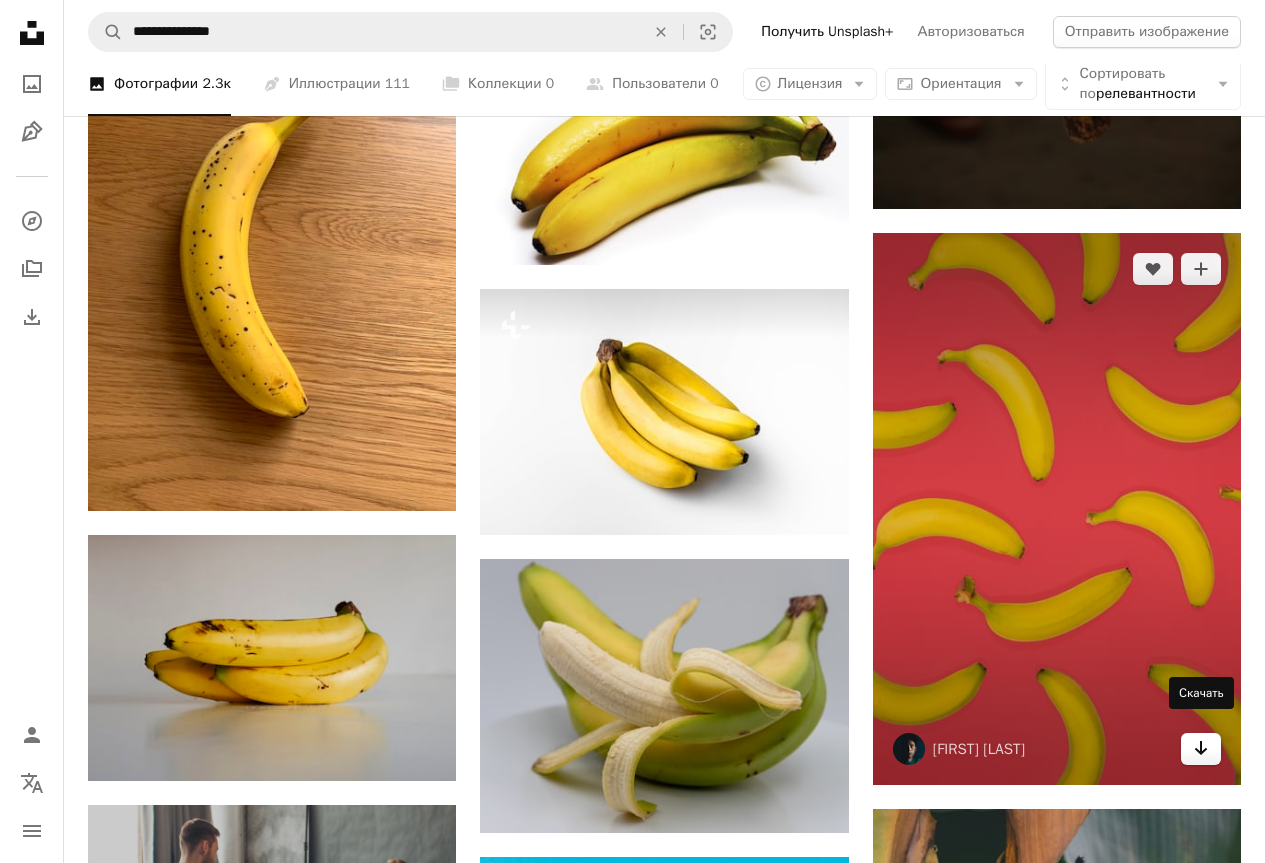 click on "Arrow pointing down" at bounding box center [1201, 749] 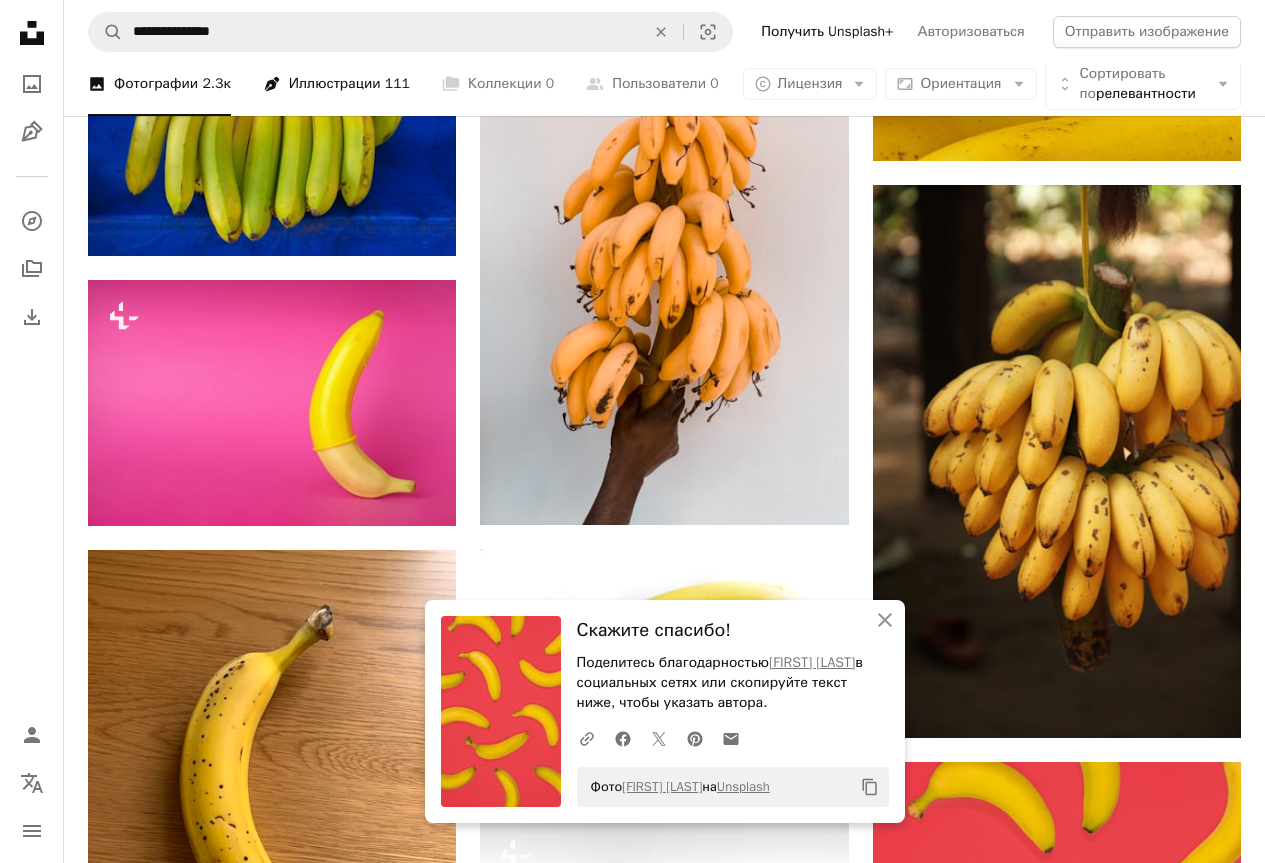 scroll, scrollTop: 3428, scrollLeft: 0, axis: vertical 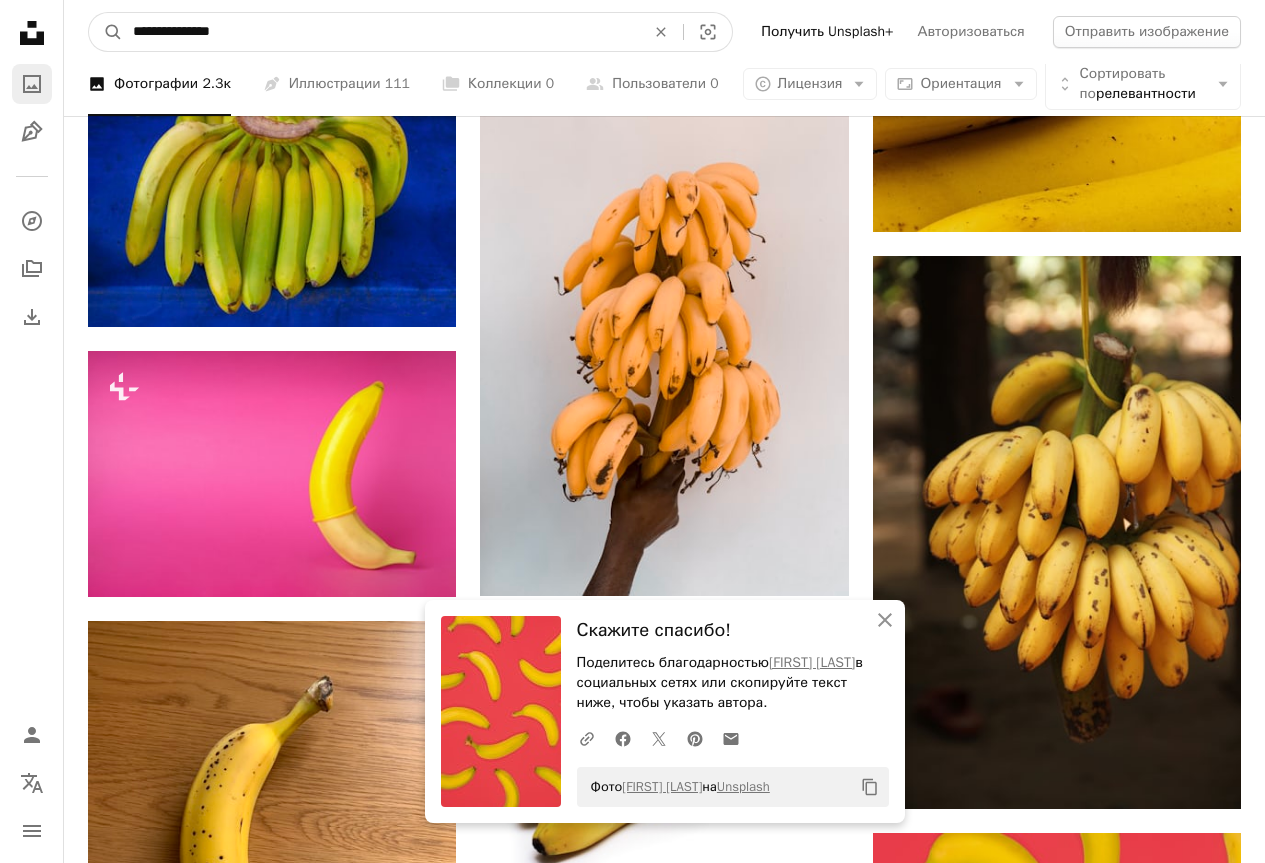 drag, startPoint x: 268, startPoint y: 40, endPoint x: 49, endPoint y: 78, distance: 222.27235 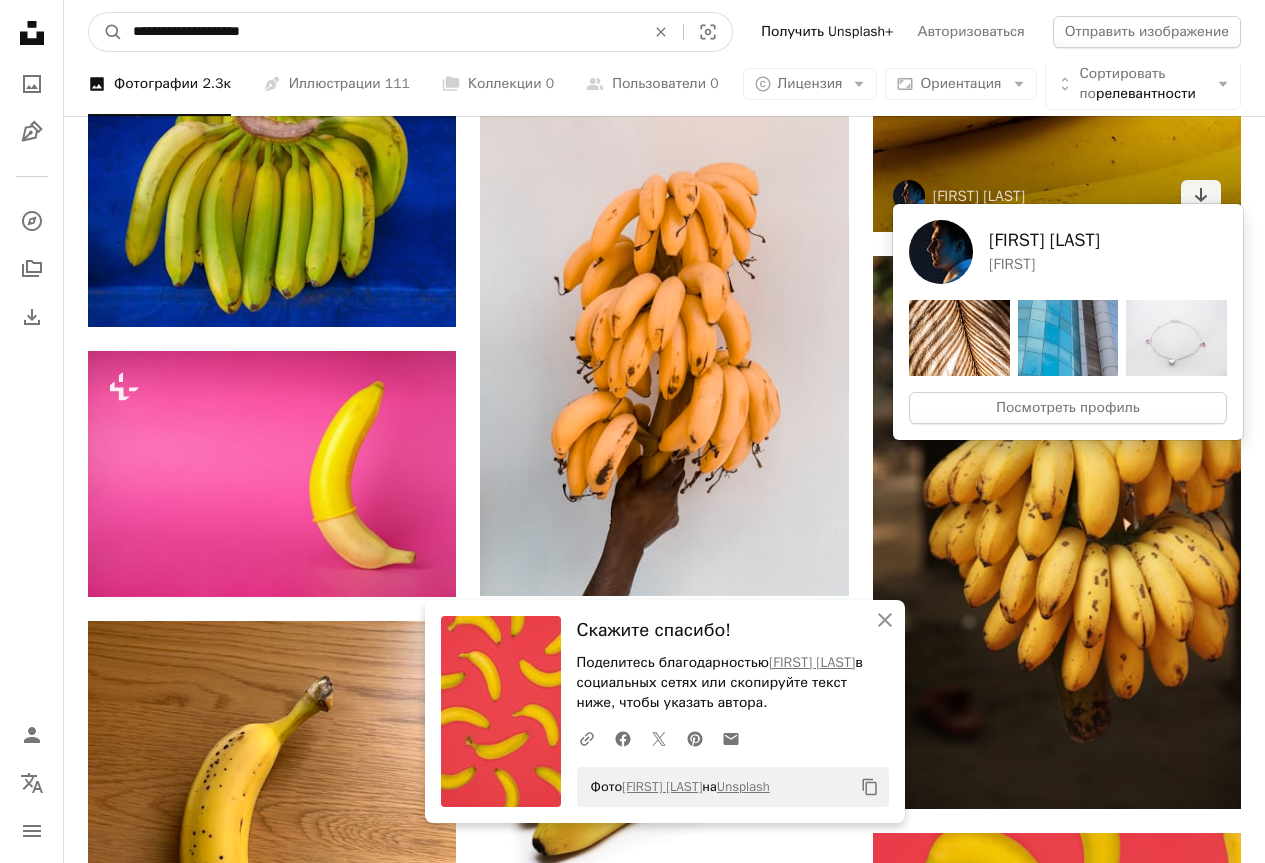 type on "**********" 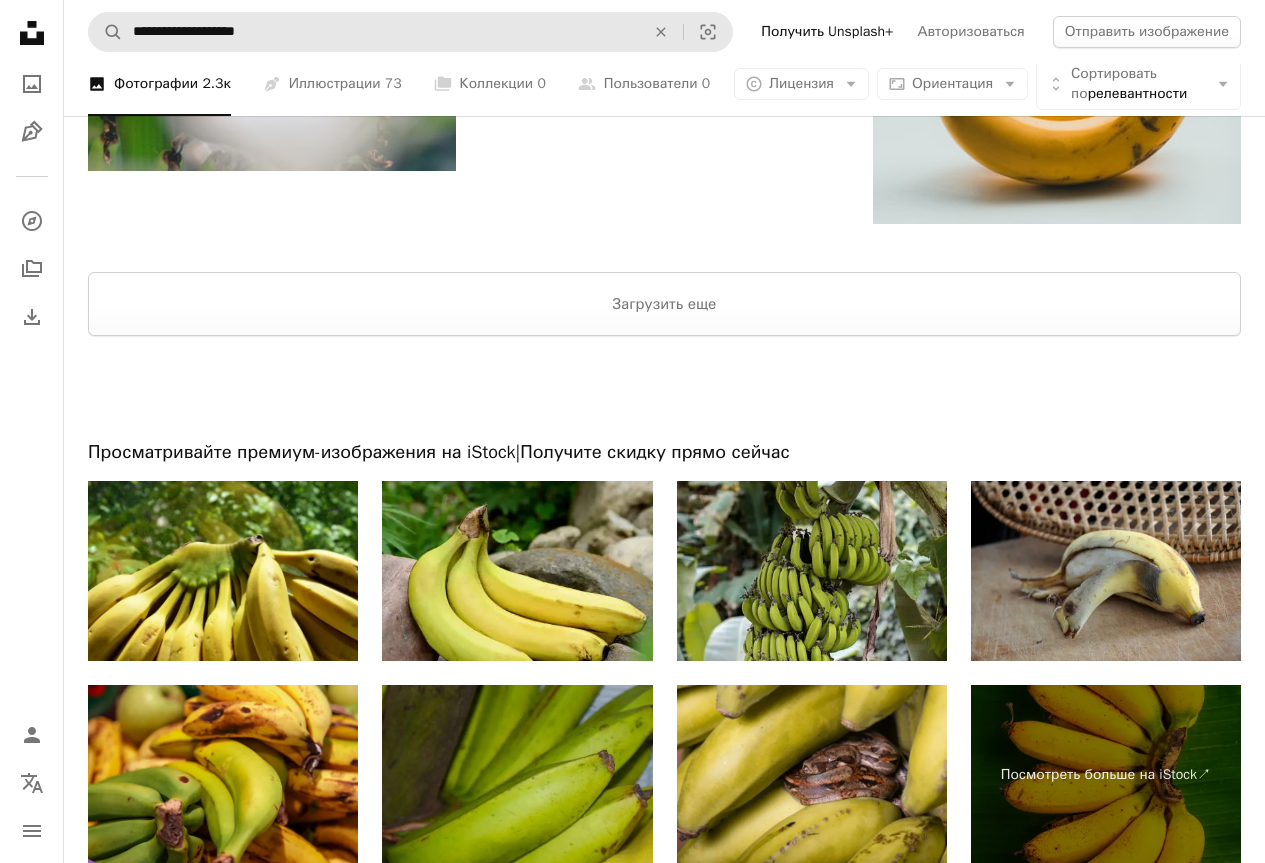 scroll, scrollTop: 3694, scrollLeft: 0, axis: vertical 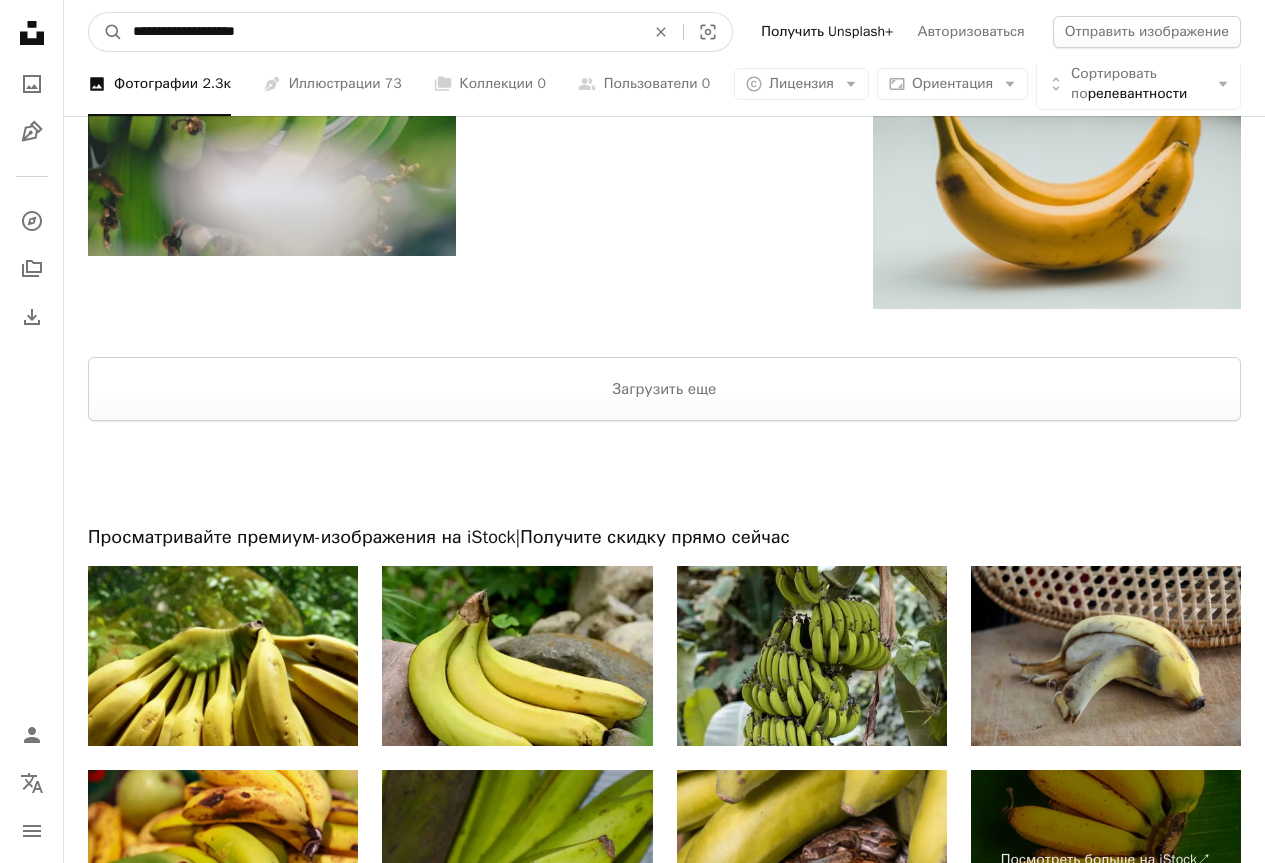 click on "**********" at bounding box center [381, 32] 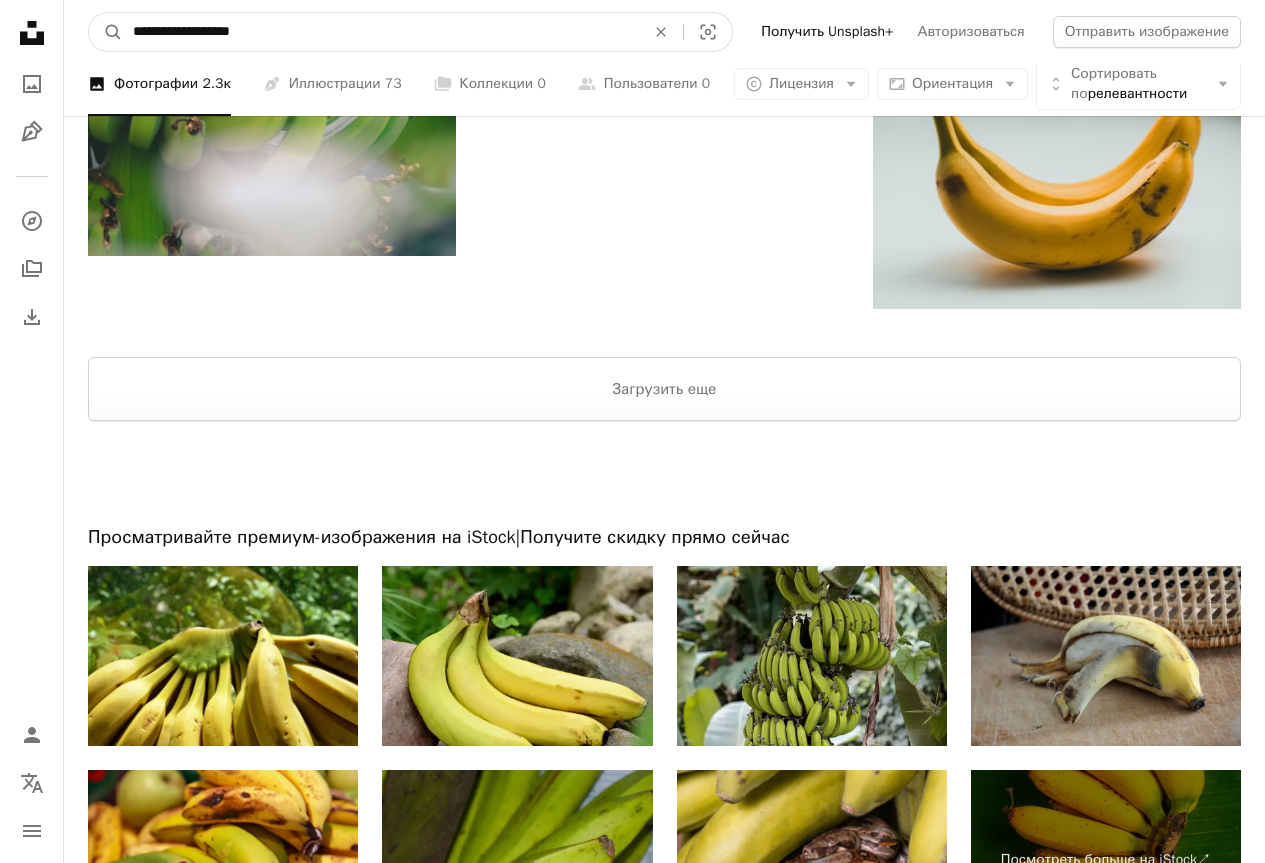 type on "**********" 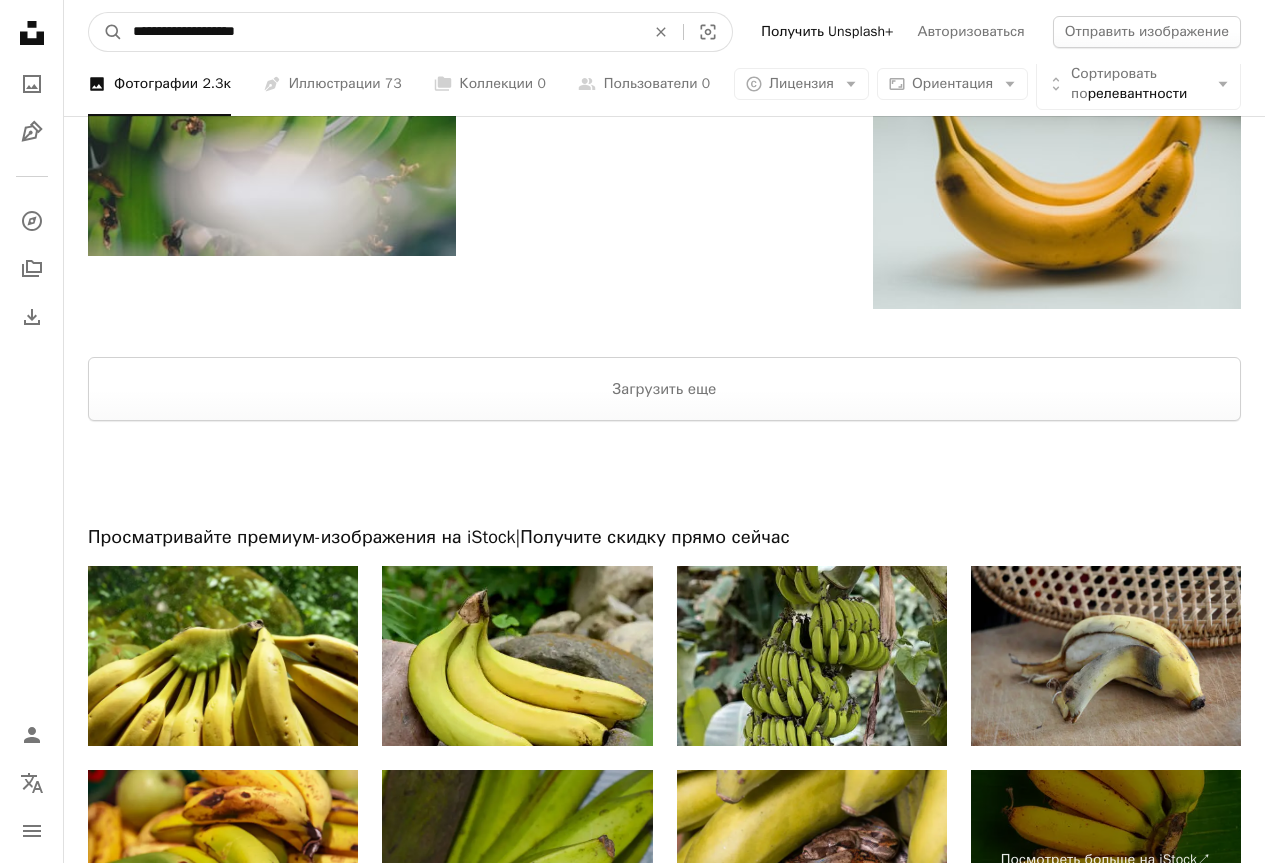 click on "A magnifying glass" at bounding box center (106, 32) 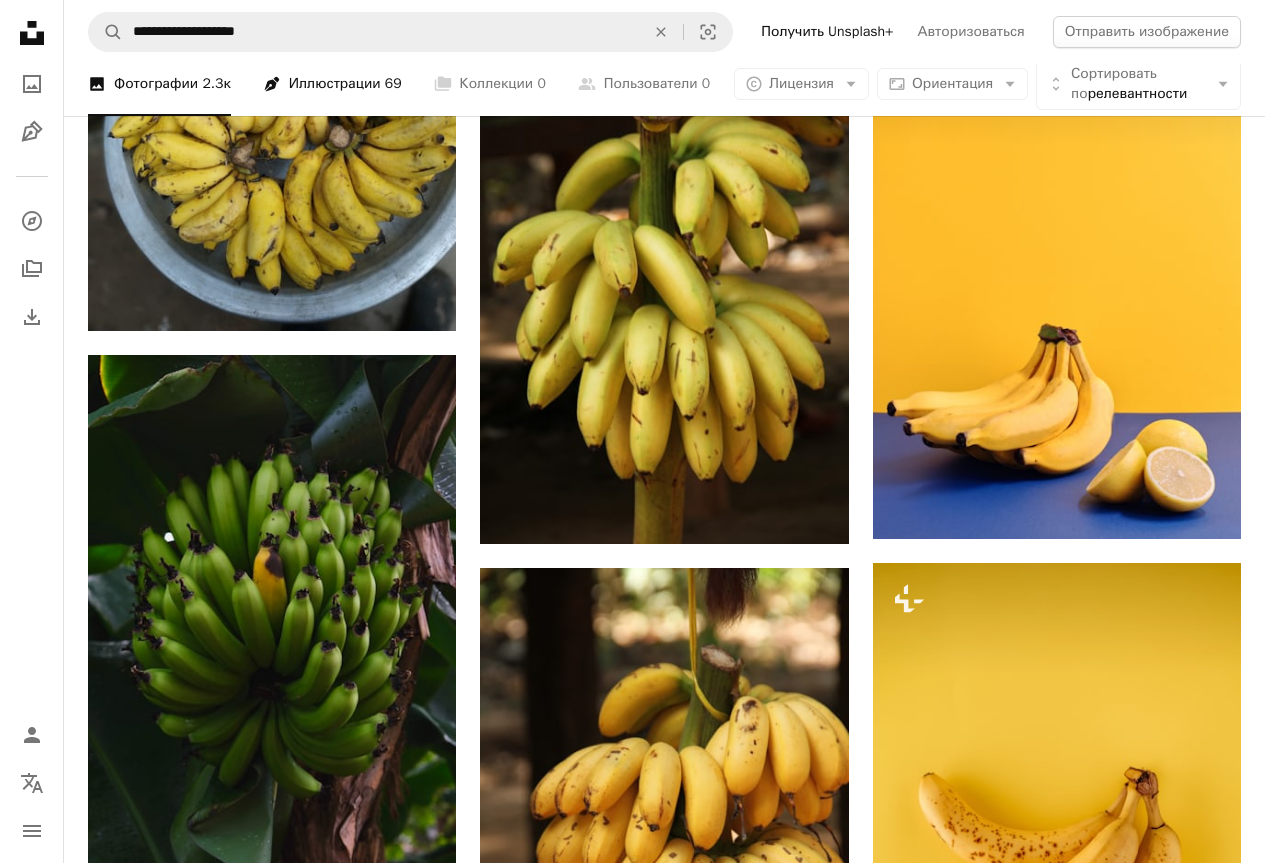 scroll, scrollTop: 2100, scrollLeft: 0, axis: vertical 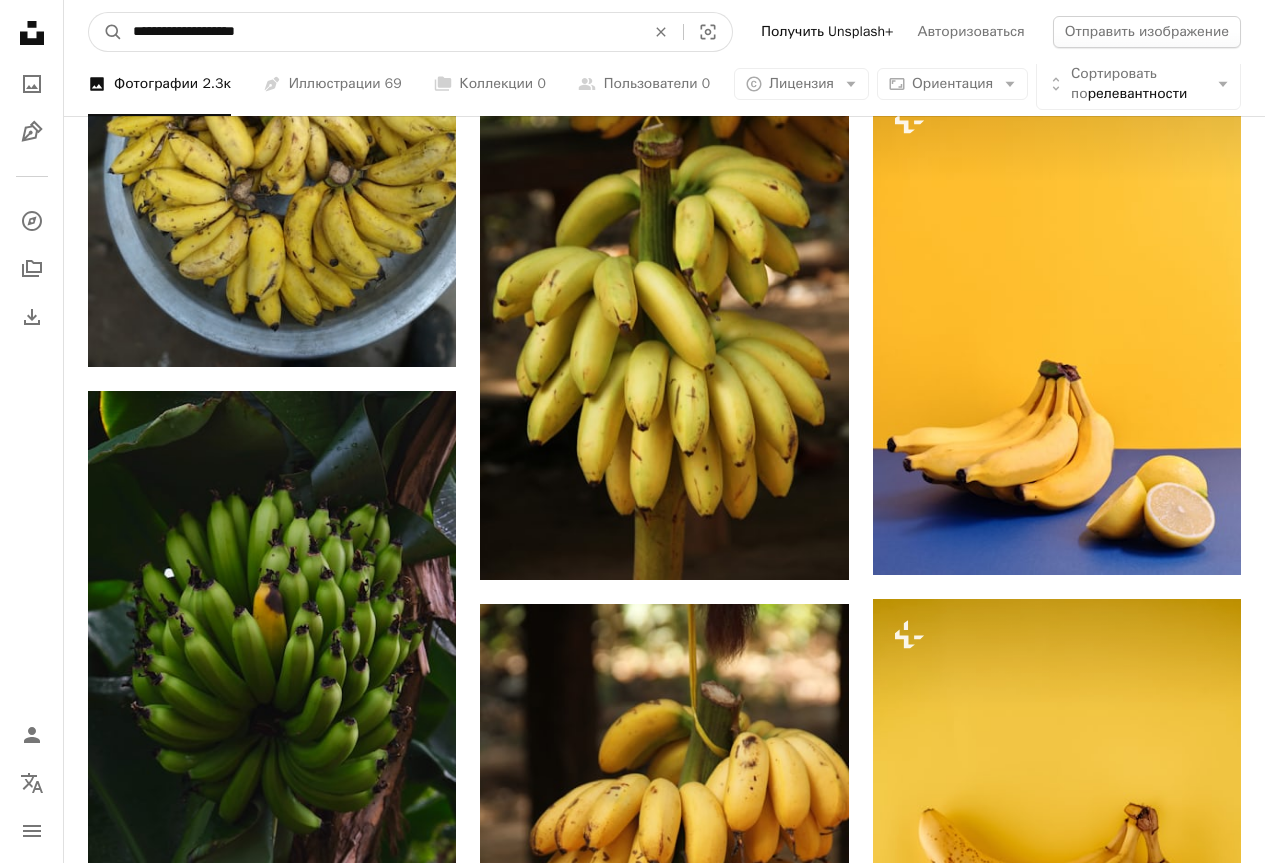 drag, startPoint x: 293, startPoint y: 39, endPoint x: 188, endPoint y: 68, distance: 108.93117 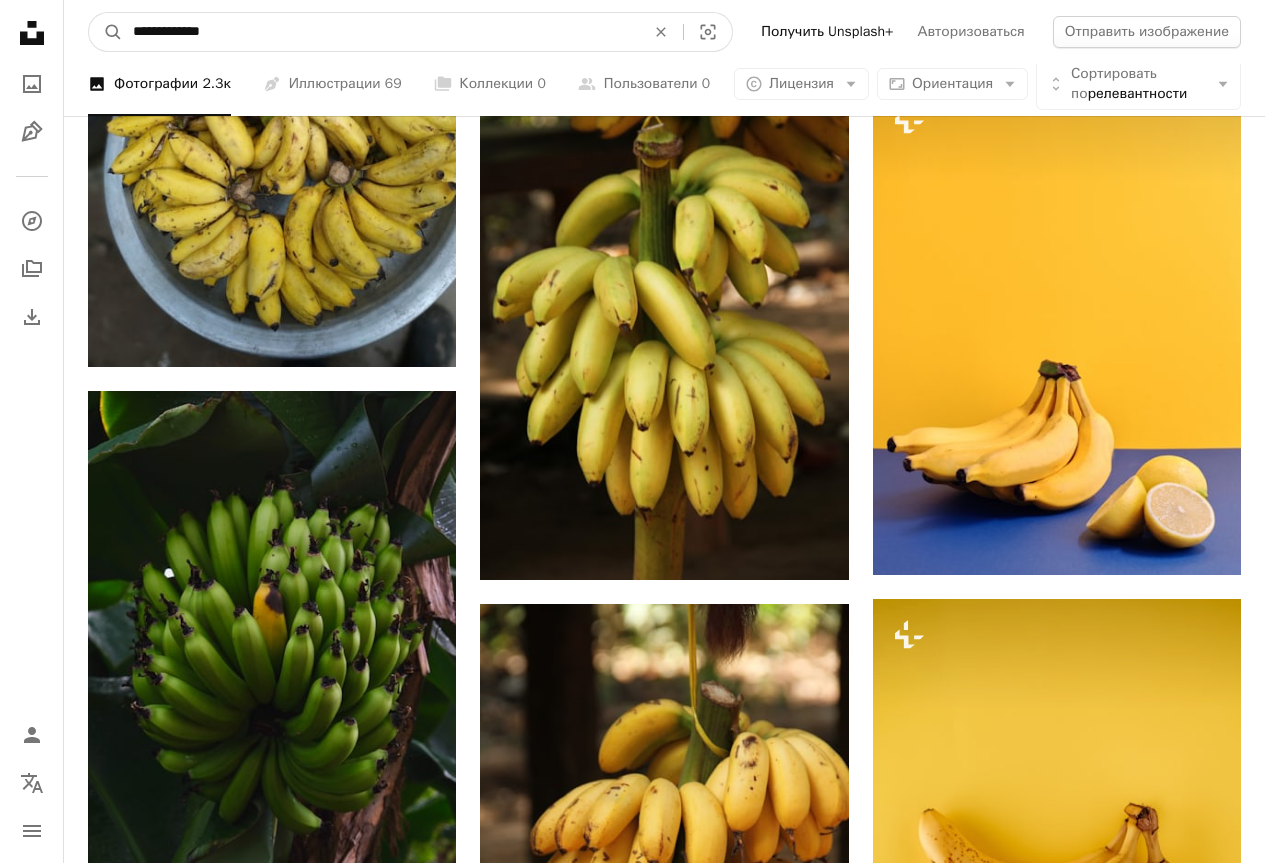 type on "**********" 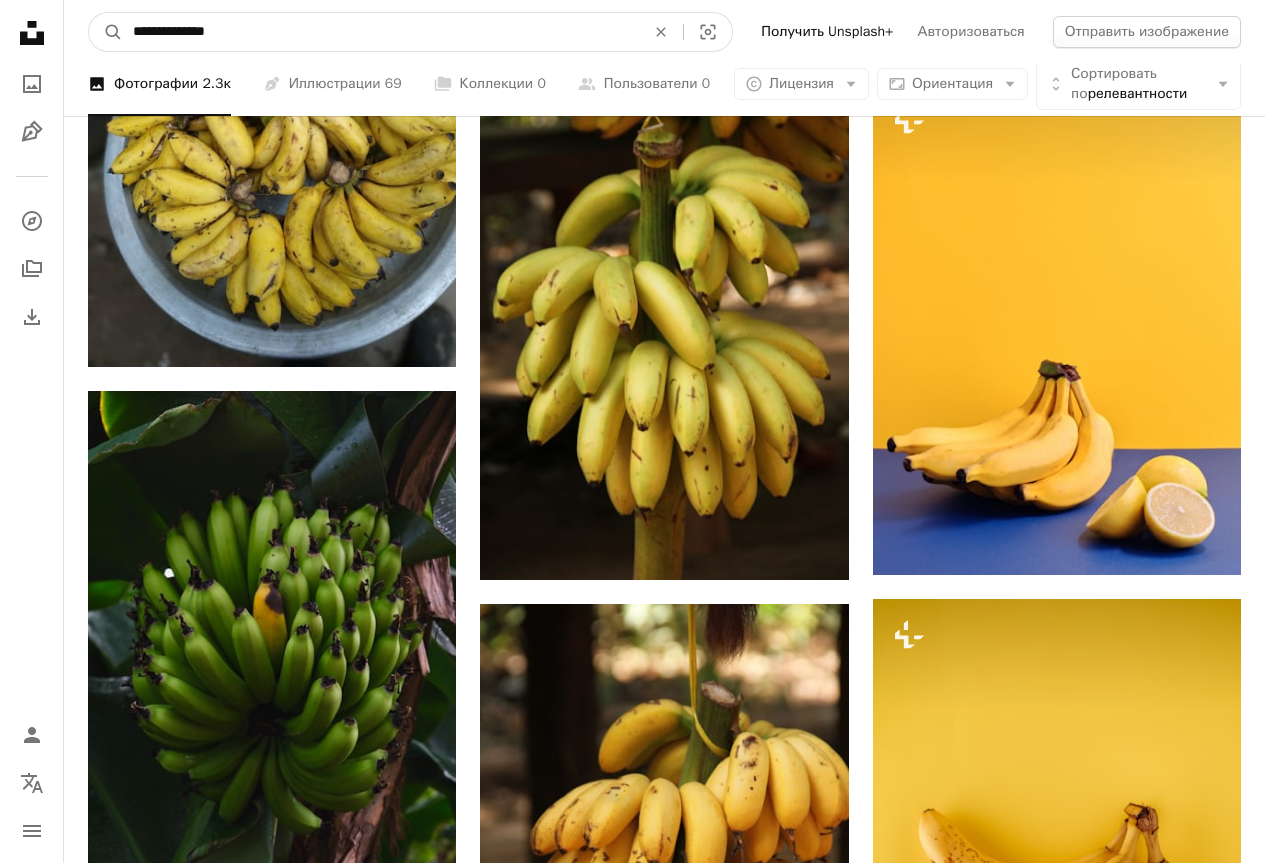 click on "A magnifying glass" at bounding box center [106, 32] 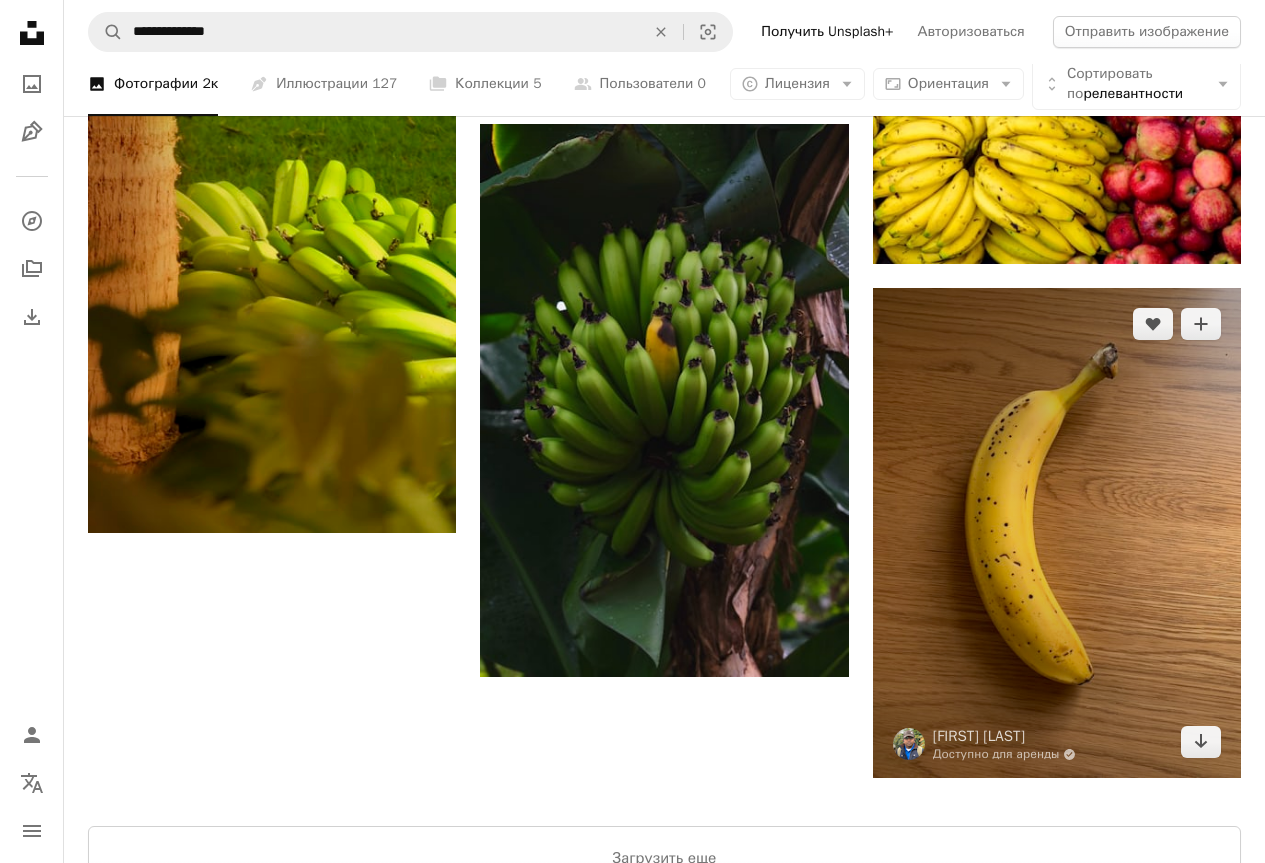 scroll, scrollTop: 2900, scrollLeft: 0, axis: vertical 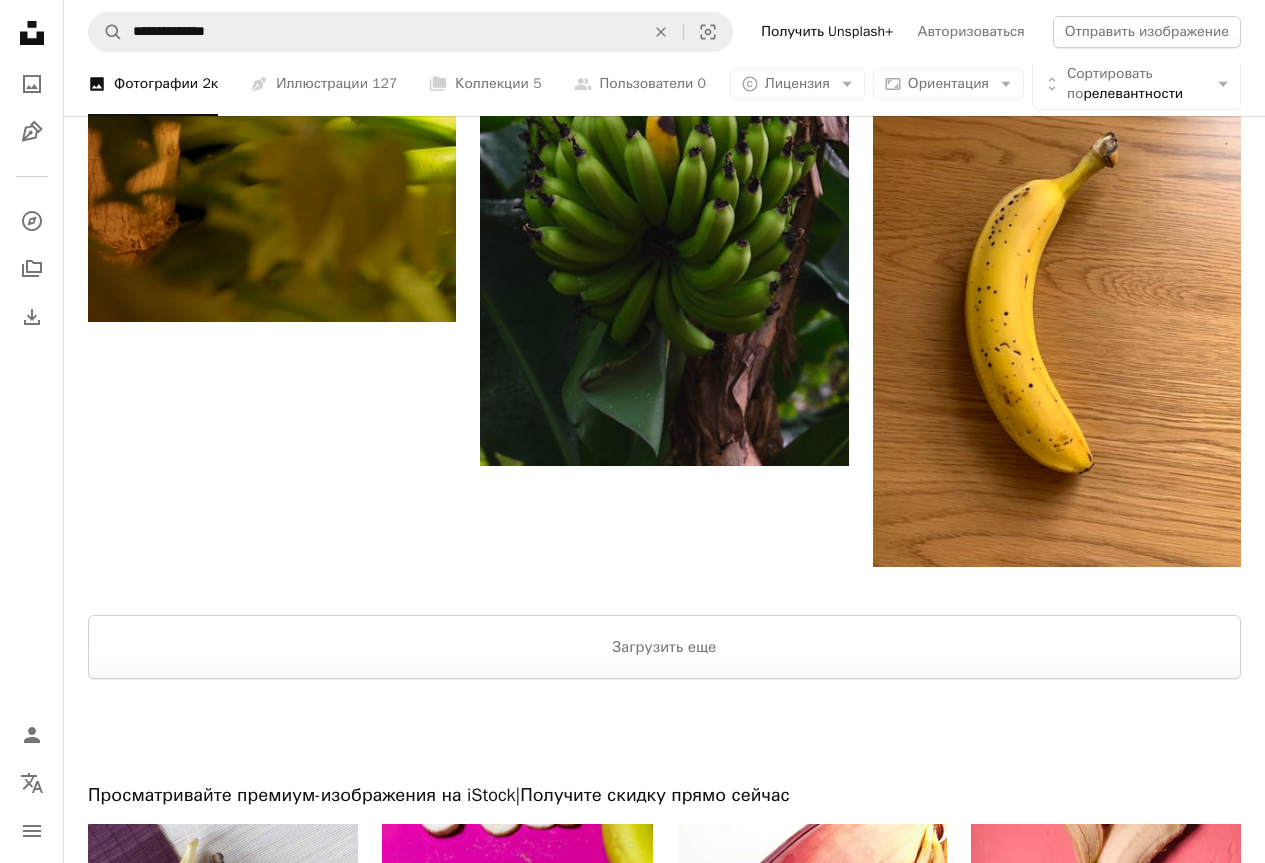 click at bounding box center [664, 591] 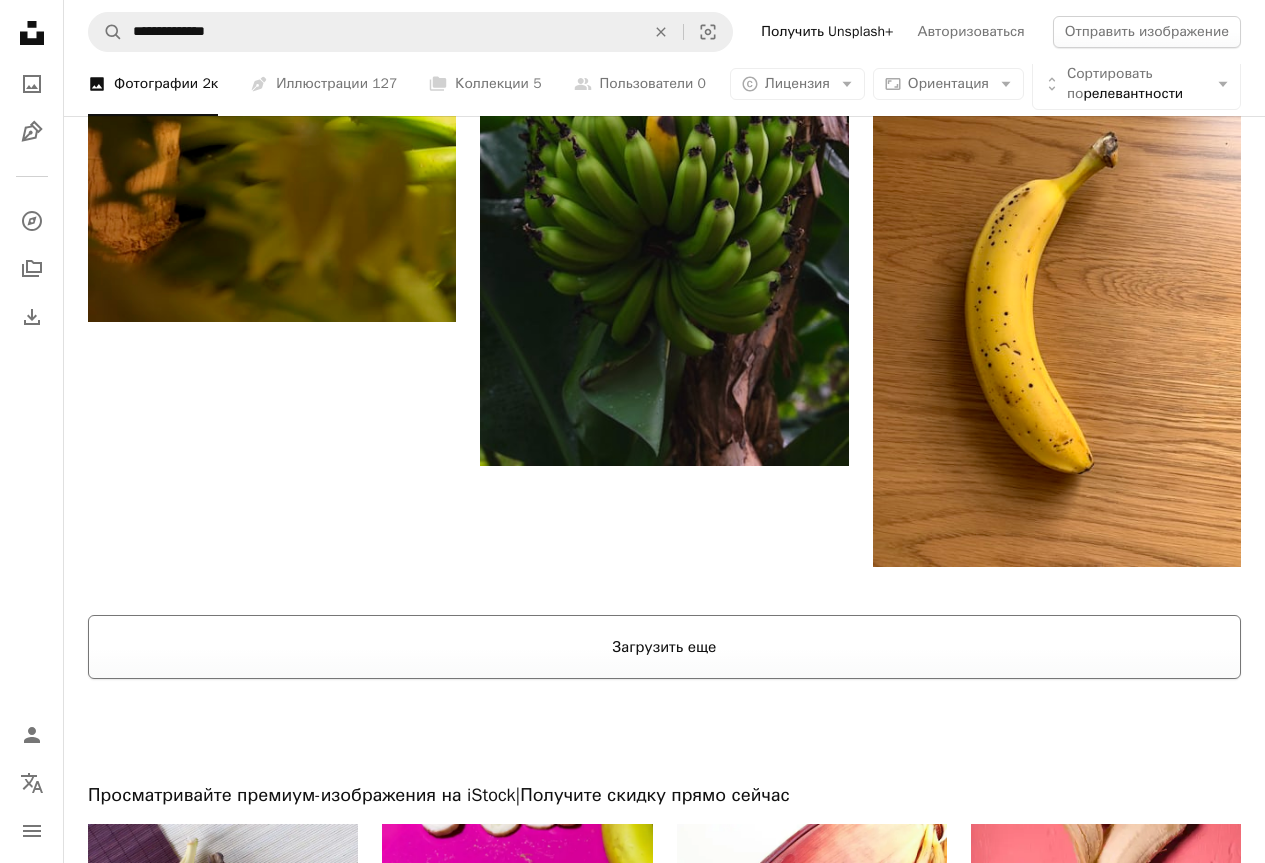 click on "Загрузить еще" at bounding box center (664, 647) 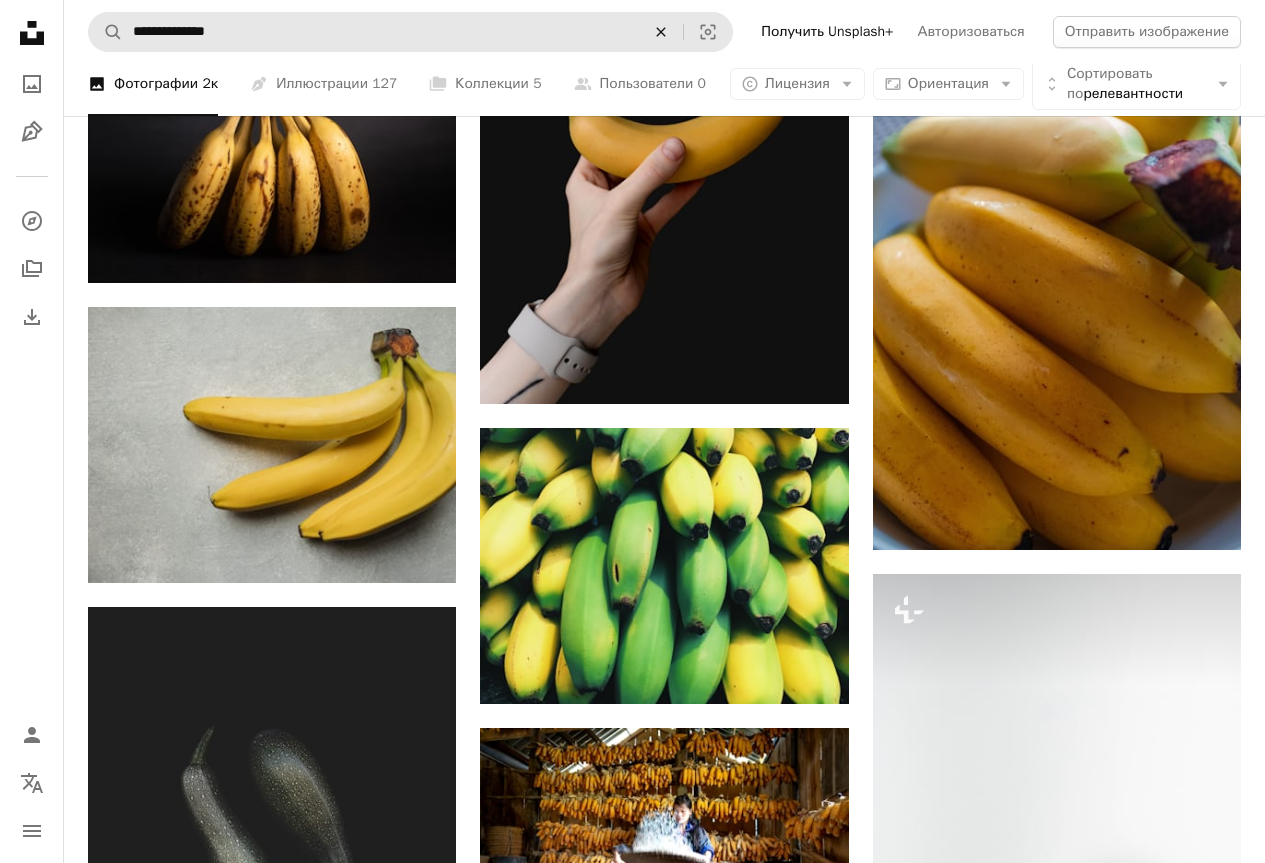 scroll, scrollTop: 32660, scrollLeft: 0, axis: vertical 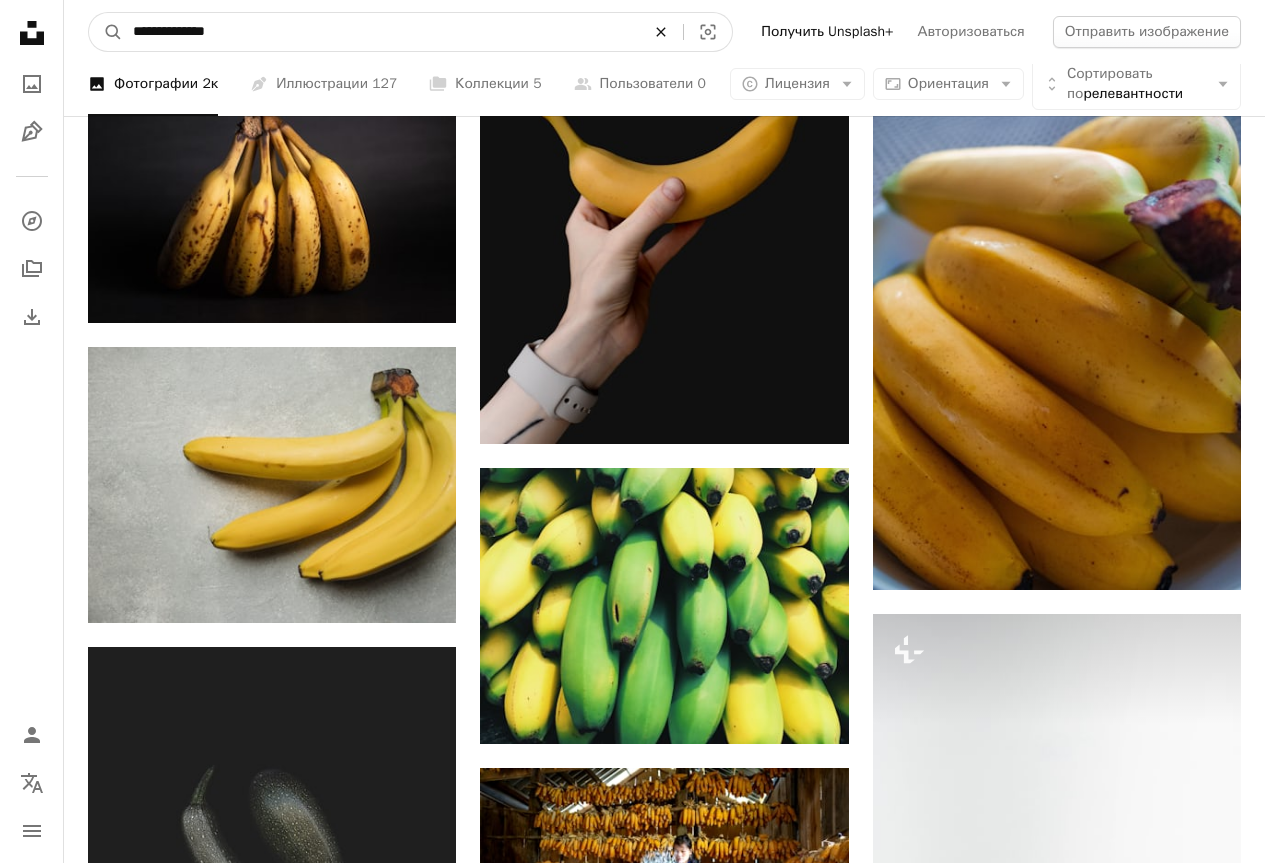 click on "An X shape" 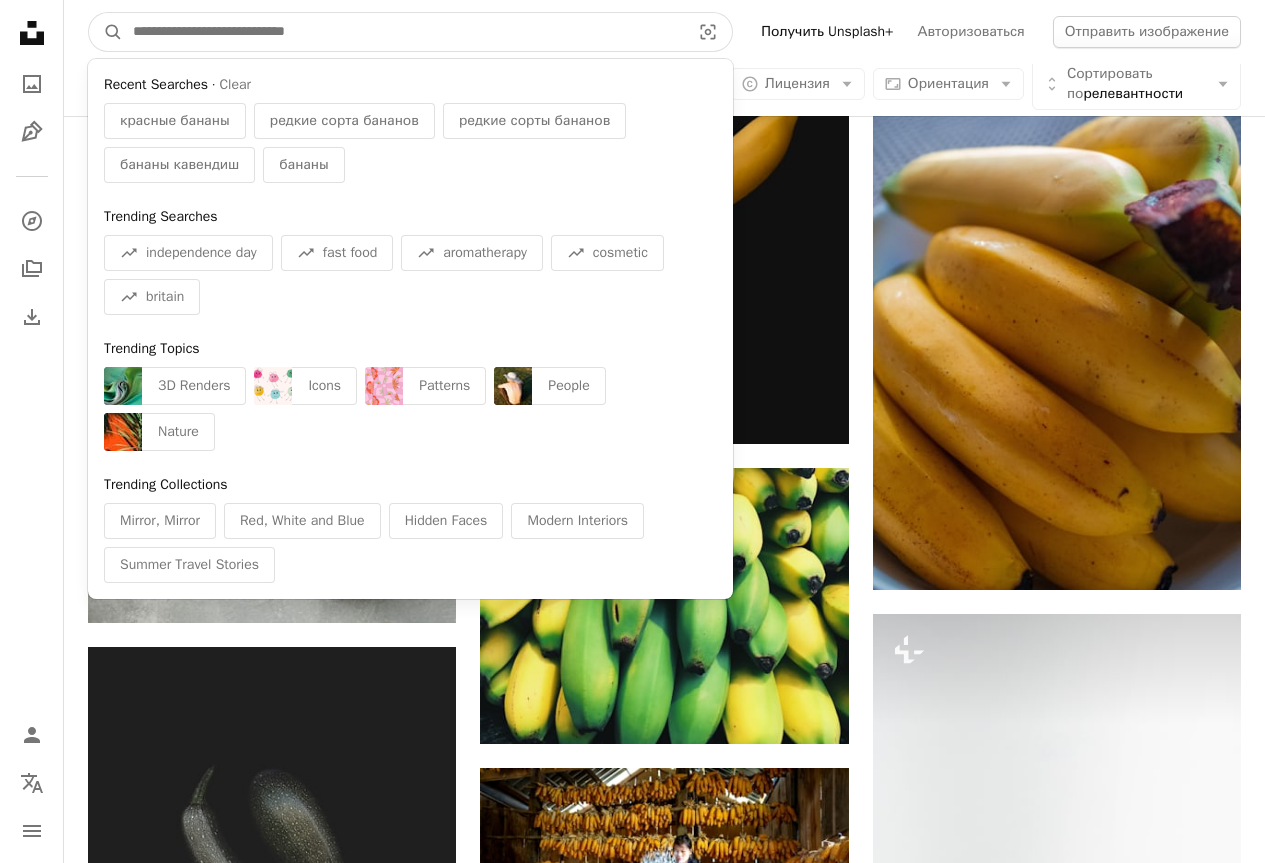 click at bounding box center (403, 32) 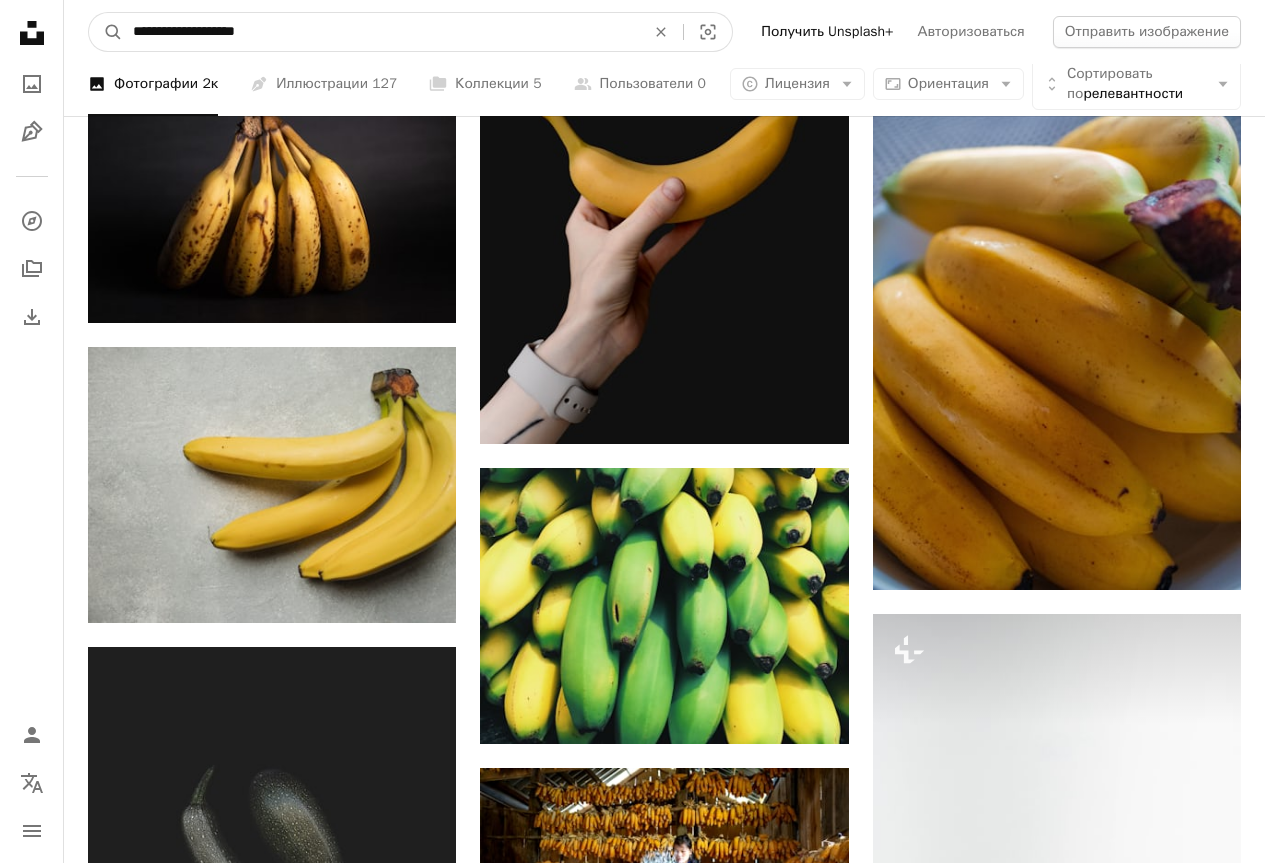 type on "**********" 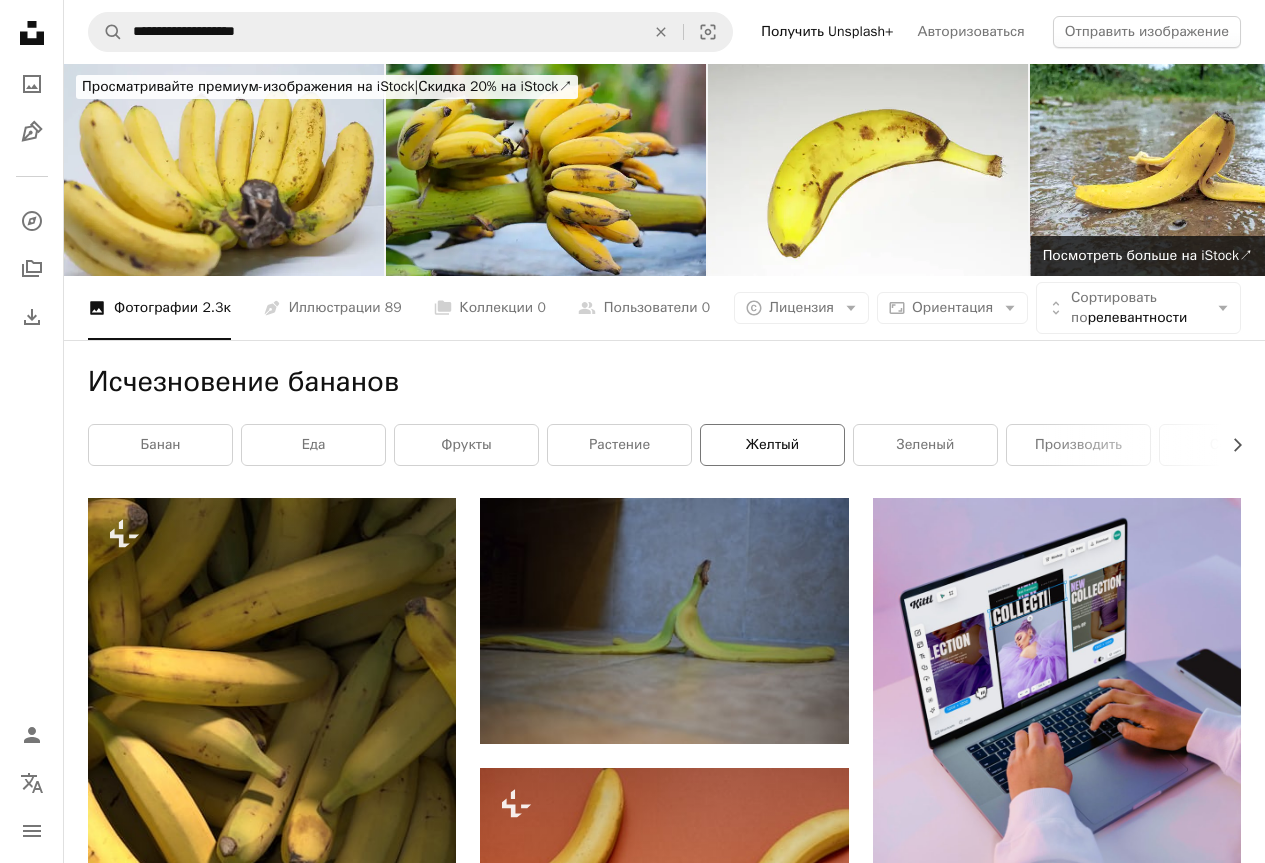 scroll, scrollTop: 0, scrollLeft: 0, axis: both 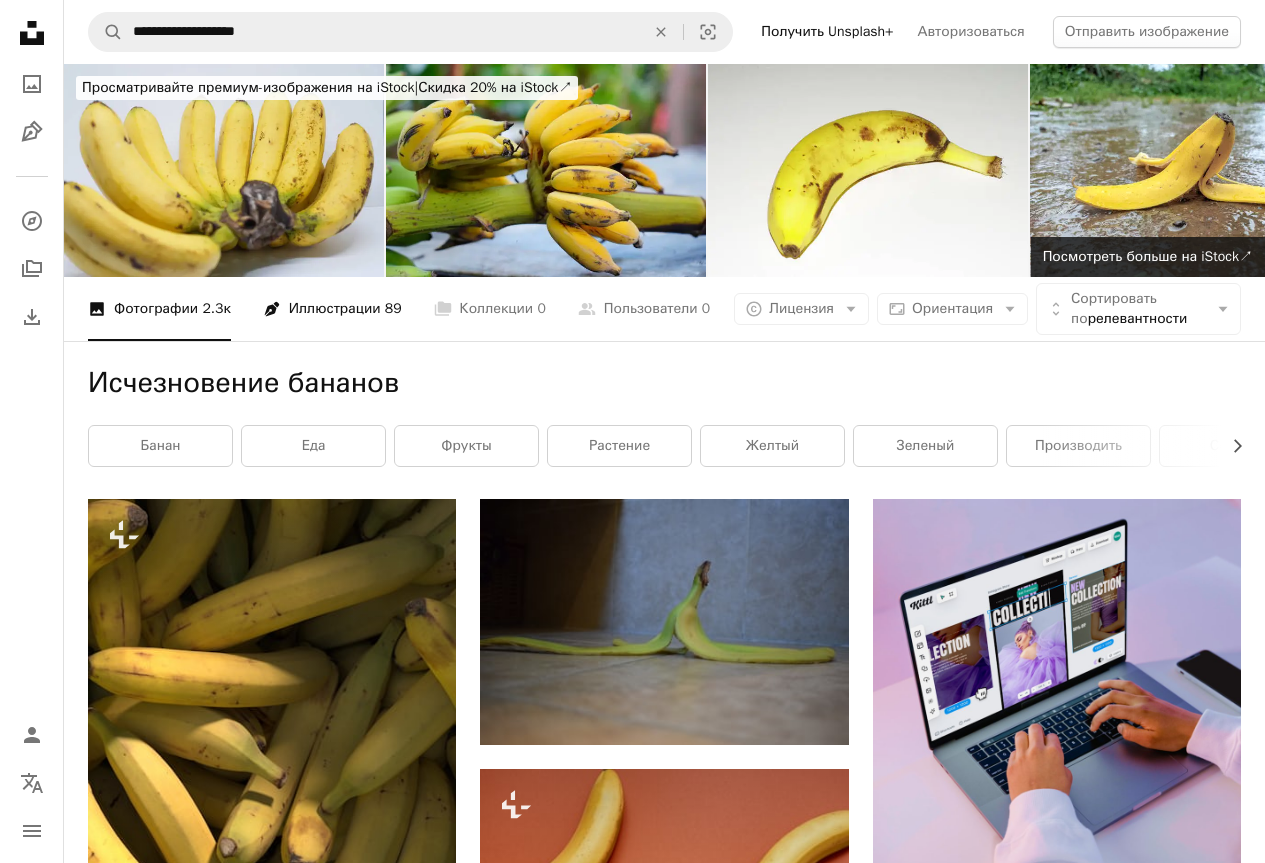 click on "Иллюстрации" at bounding box center (335, 308) 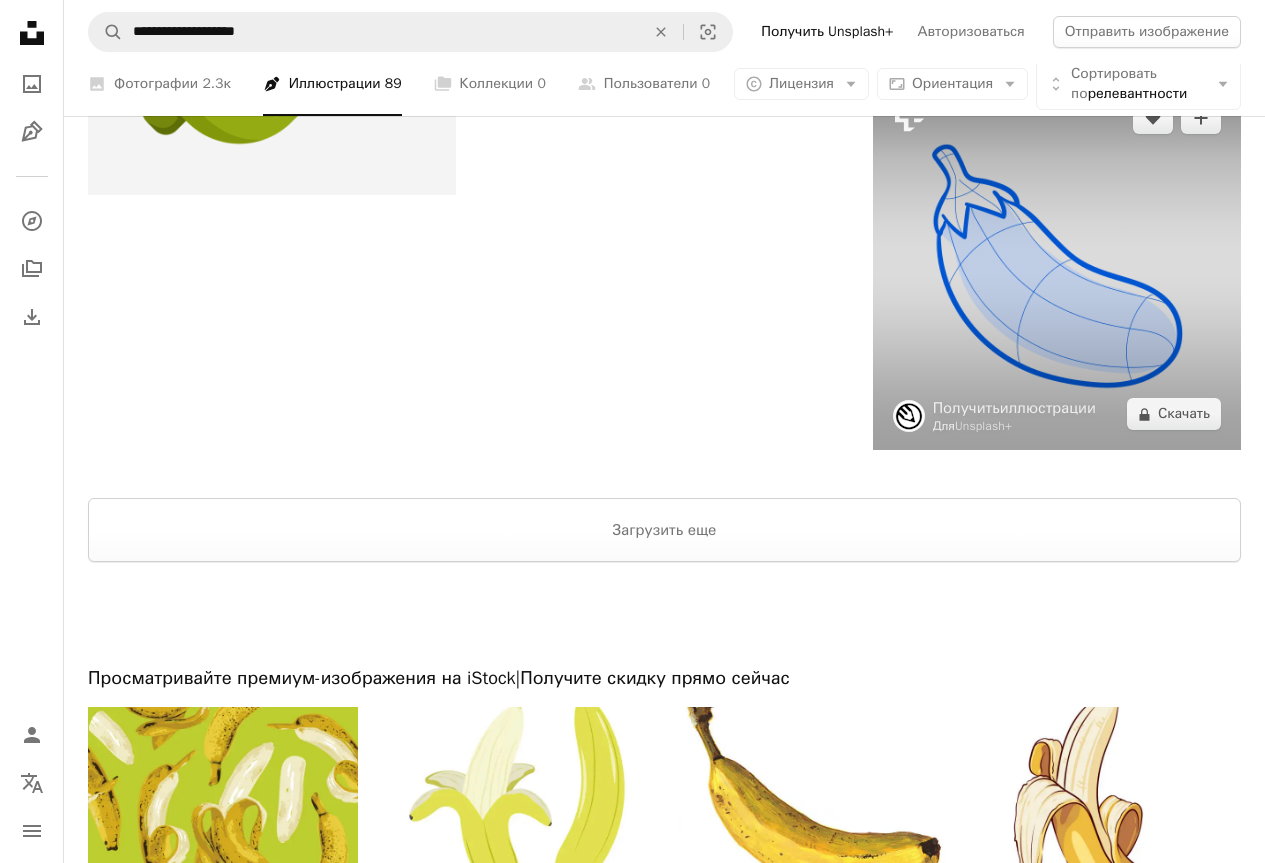 scroll, scrollTop: 3100, scrollLeft: 0, axis: vertical 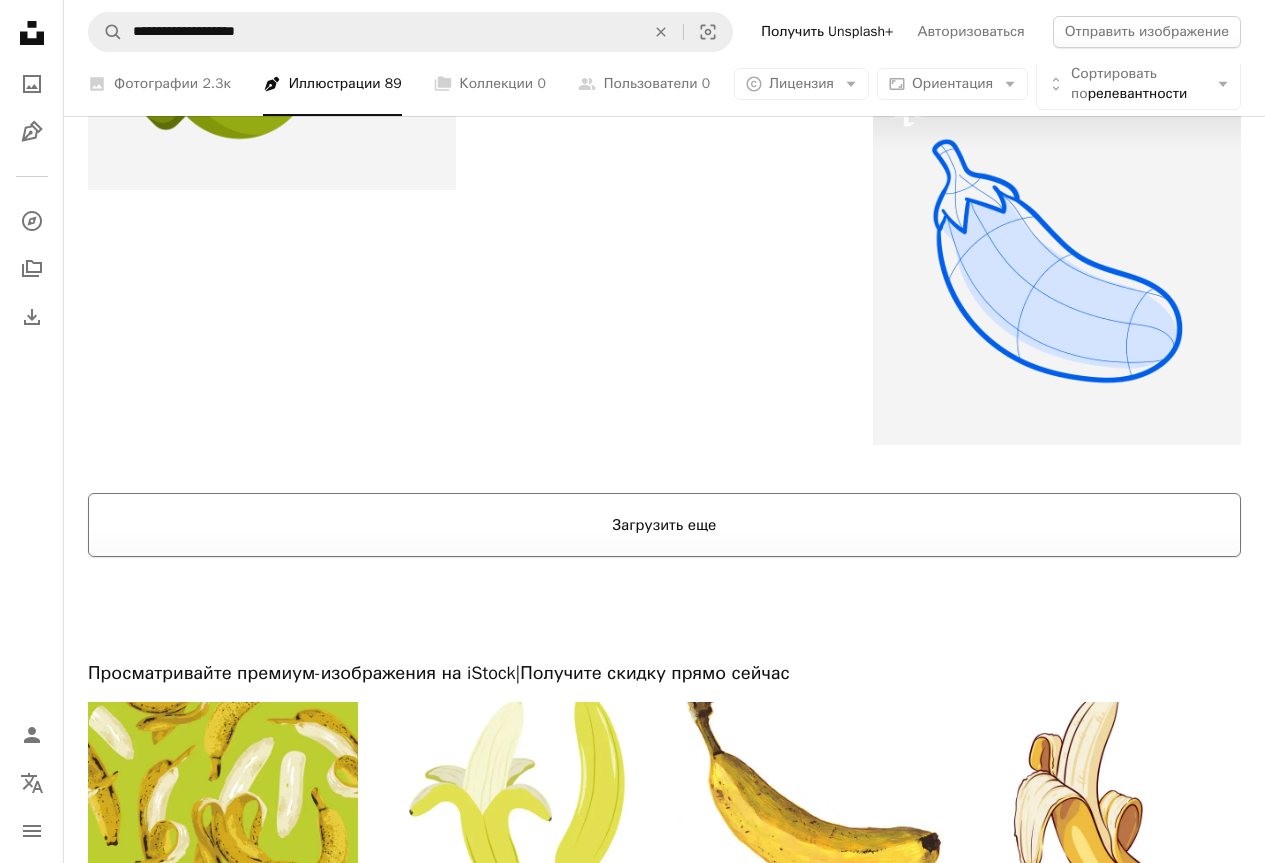click on "Загрузить еще" at bounding box center (664, 525) 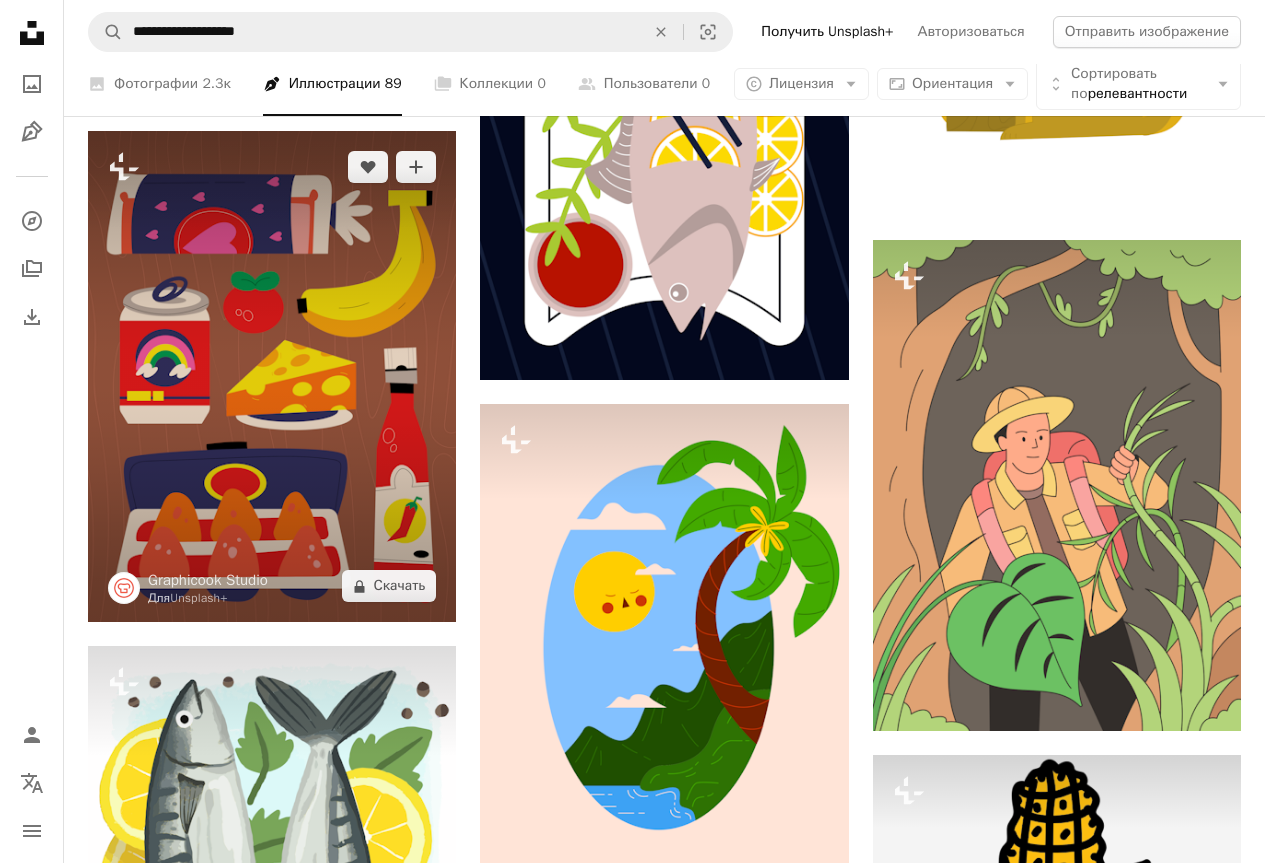 scroll, scrollTop: 14500, scrollLeft: 0, axis: vertical 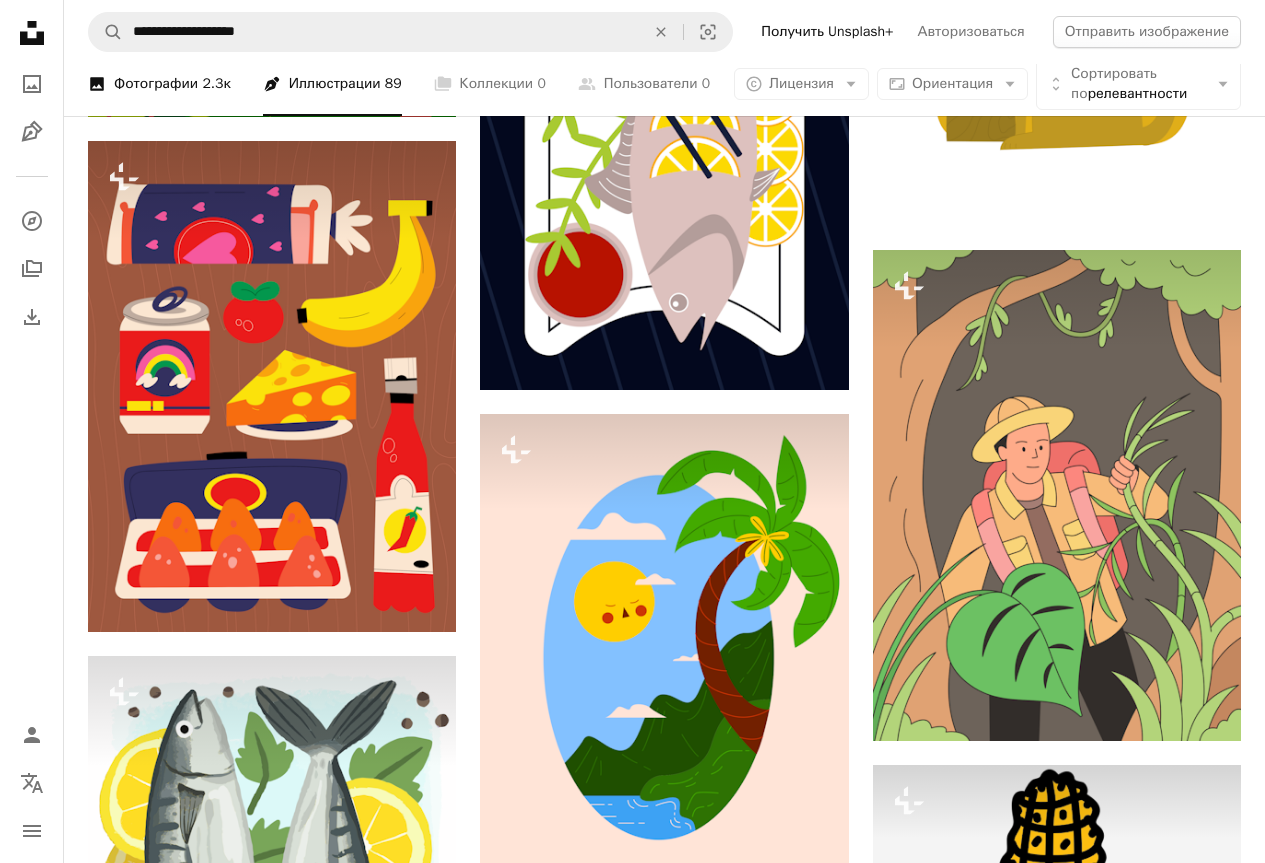 click on "2.3к" at bounding box center [216, 83] 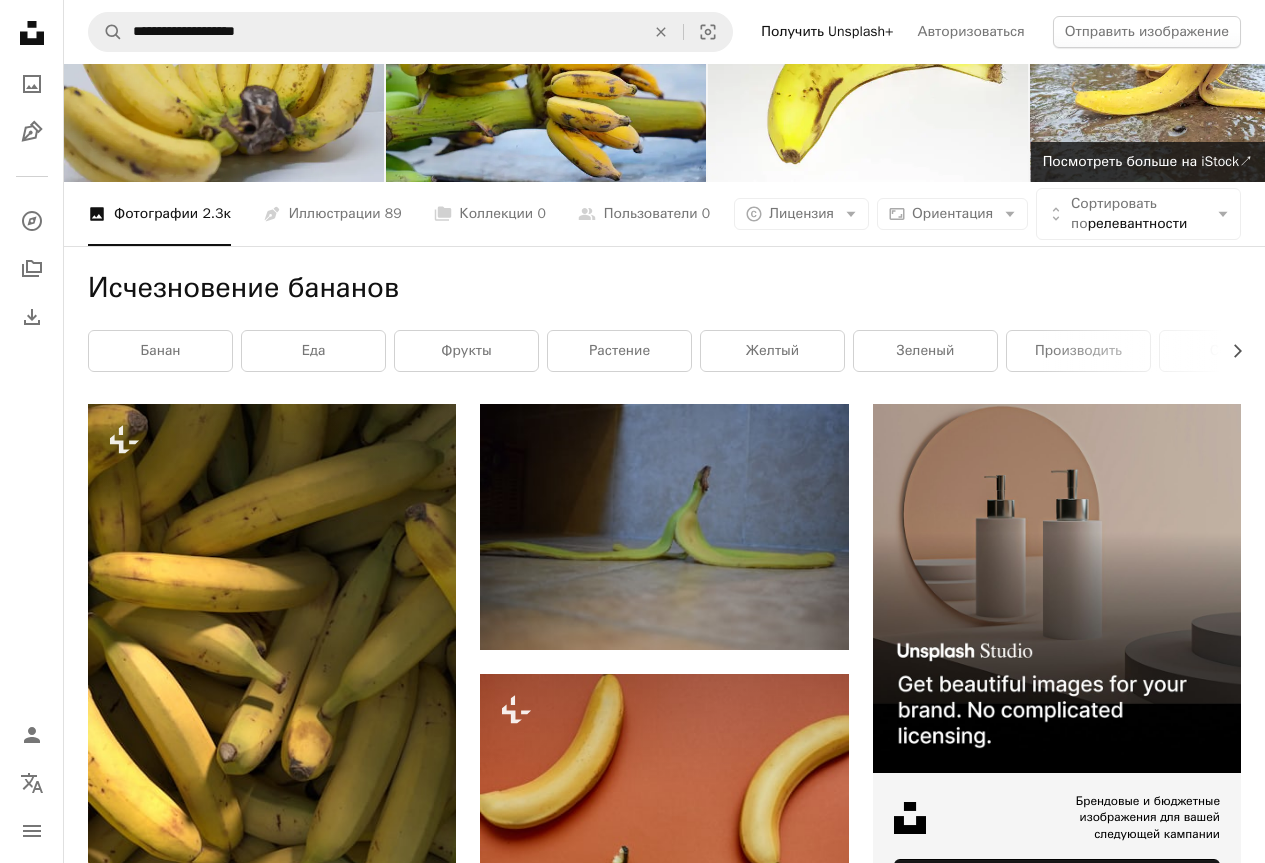 scroll, scrollTop: 45, scrollLeft: 0, axis: vertical 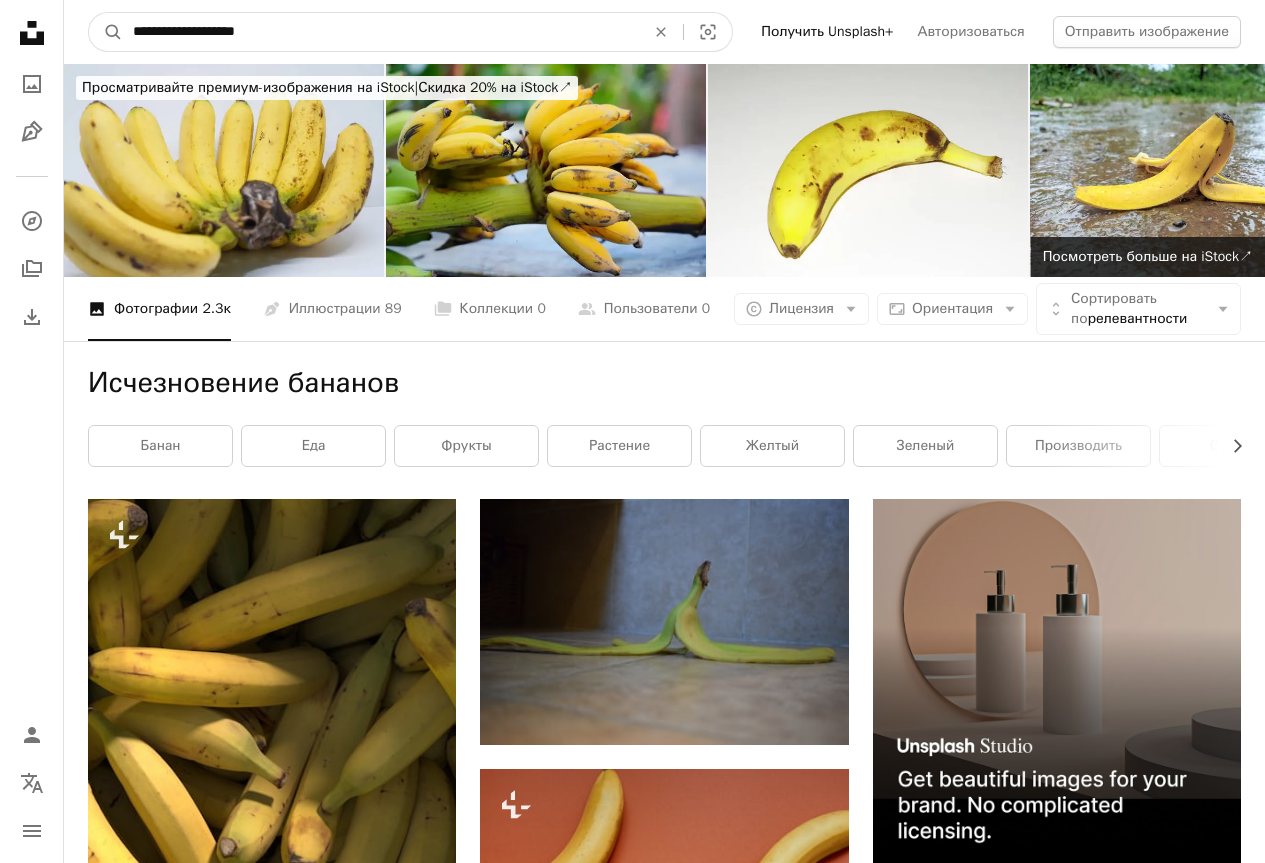 drag, startPoint x: 91, startPoint y: 36, endPoint x: 303, endPoint y: 29, distance: 212.11554 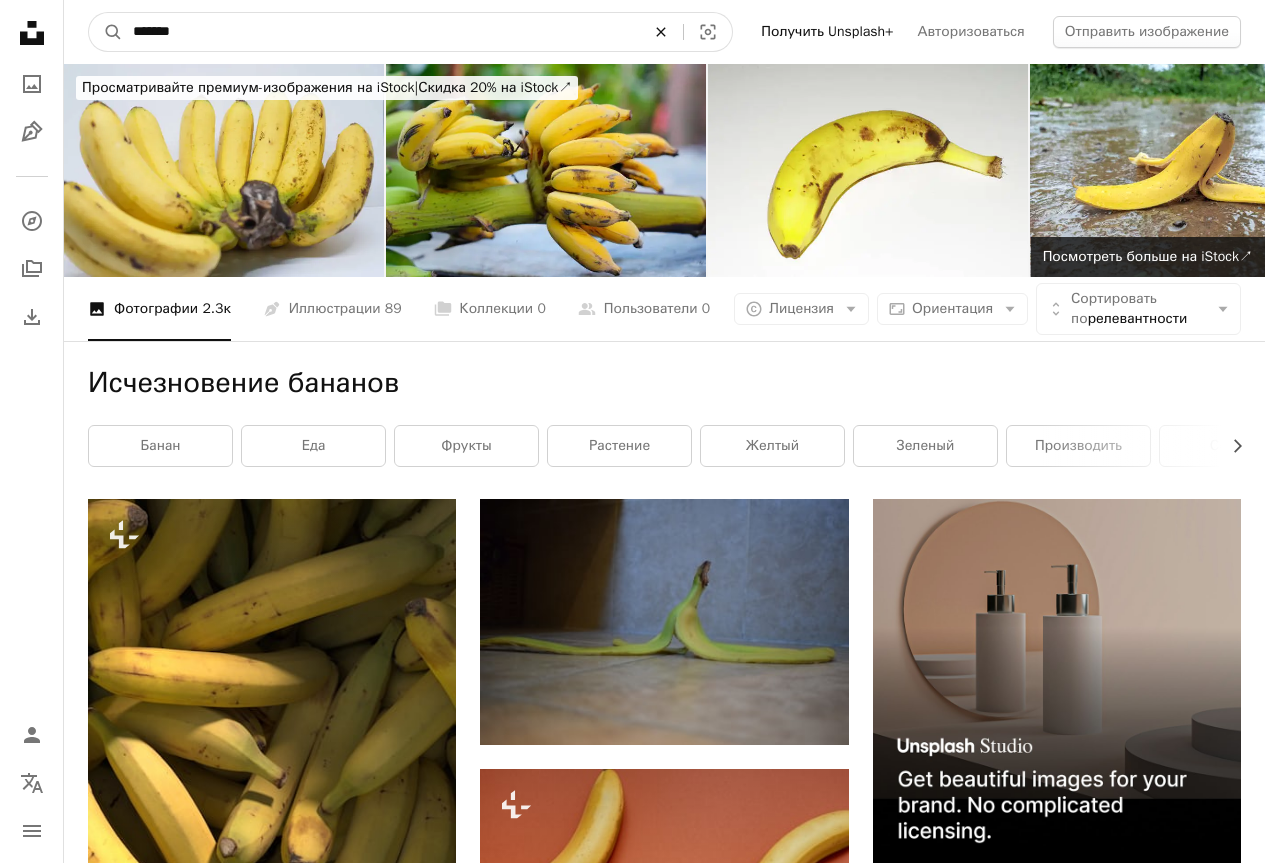 type on "********" 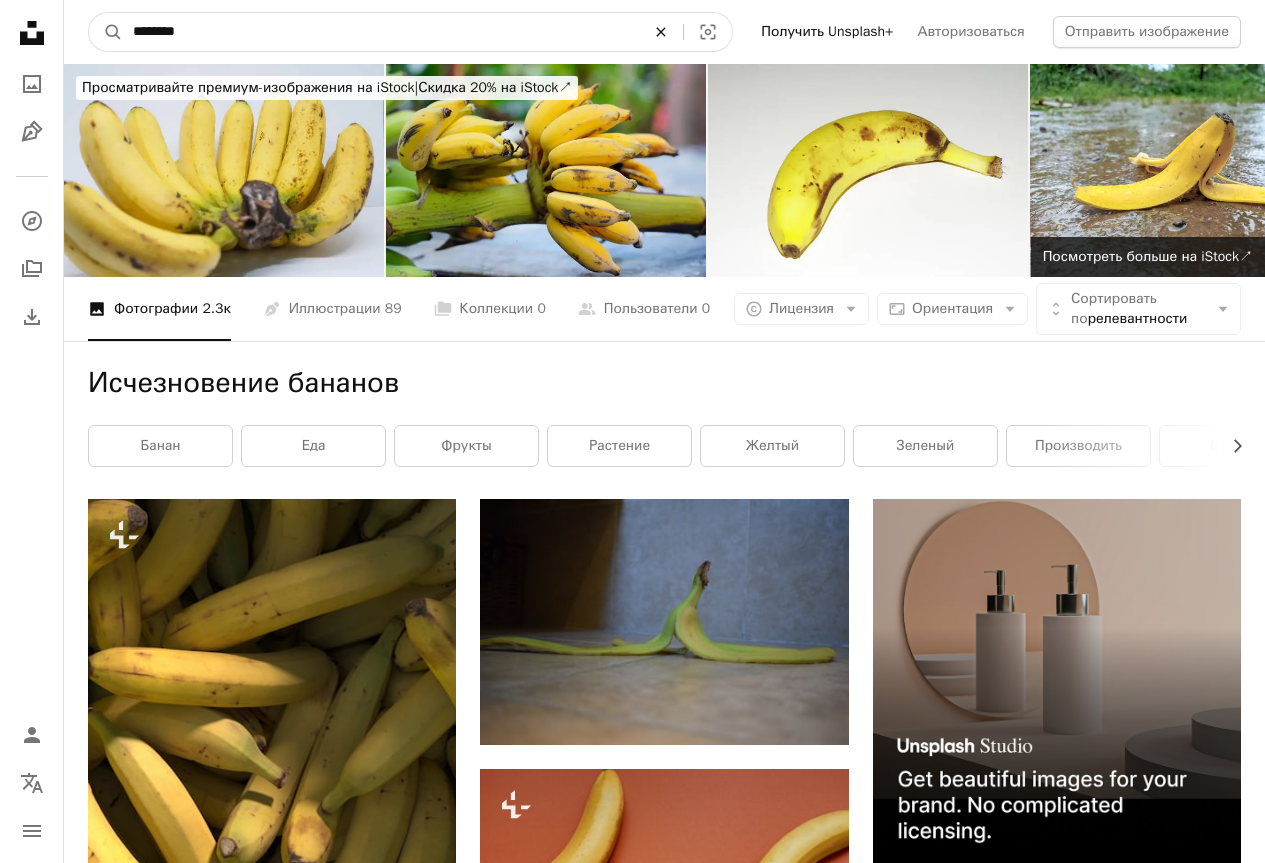 click on "A magnifying glass" at bounding box center [106, 32] 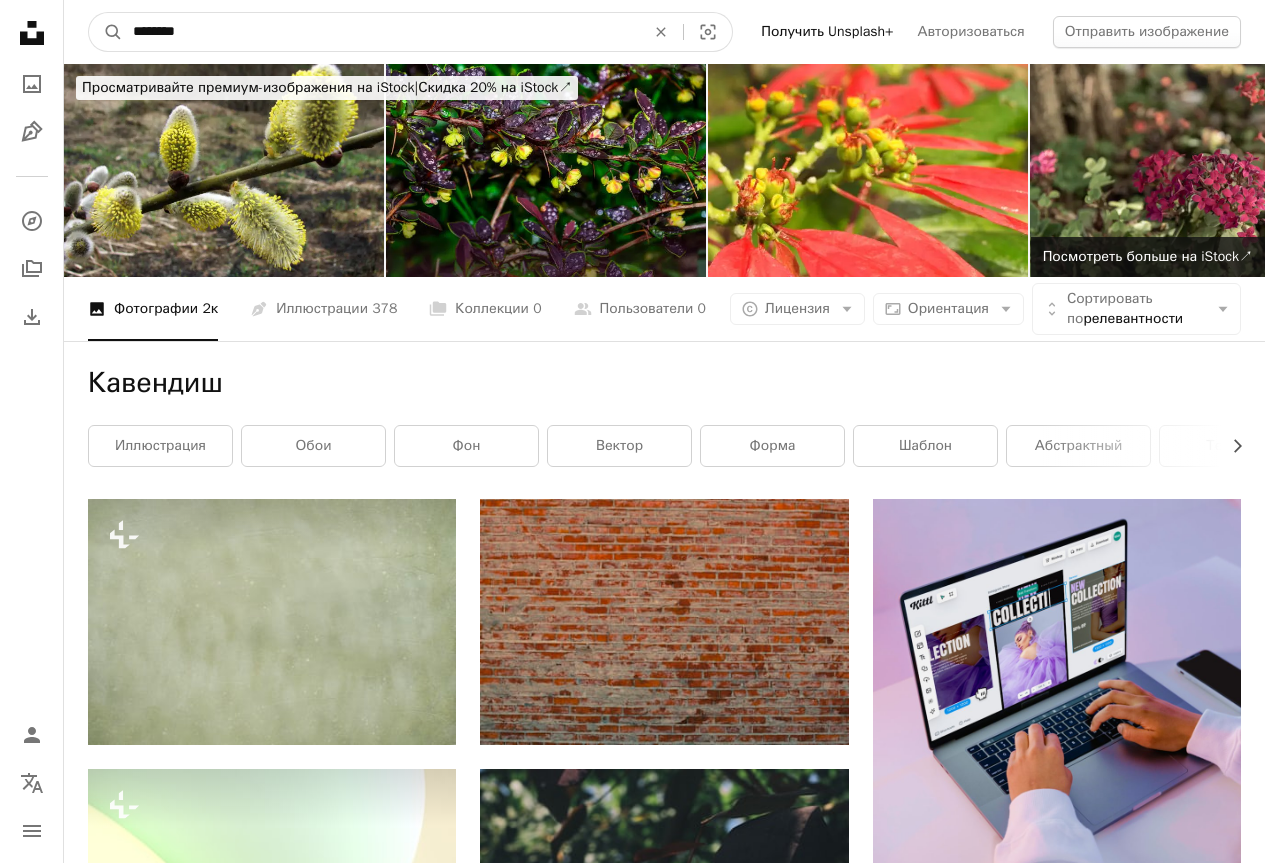 click on "********" at bounding box center (381, 32) 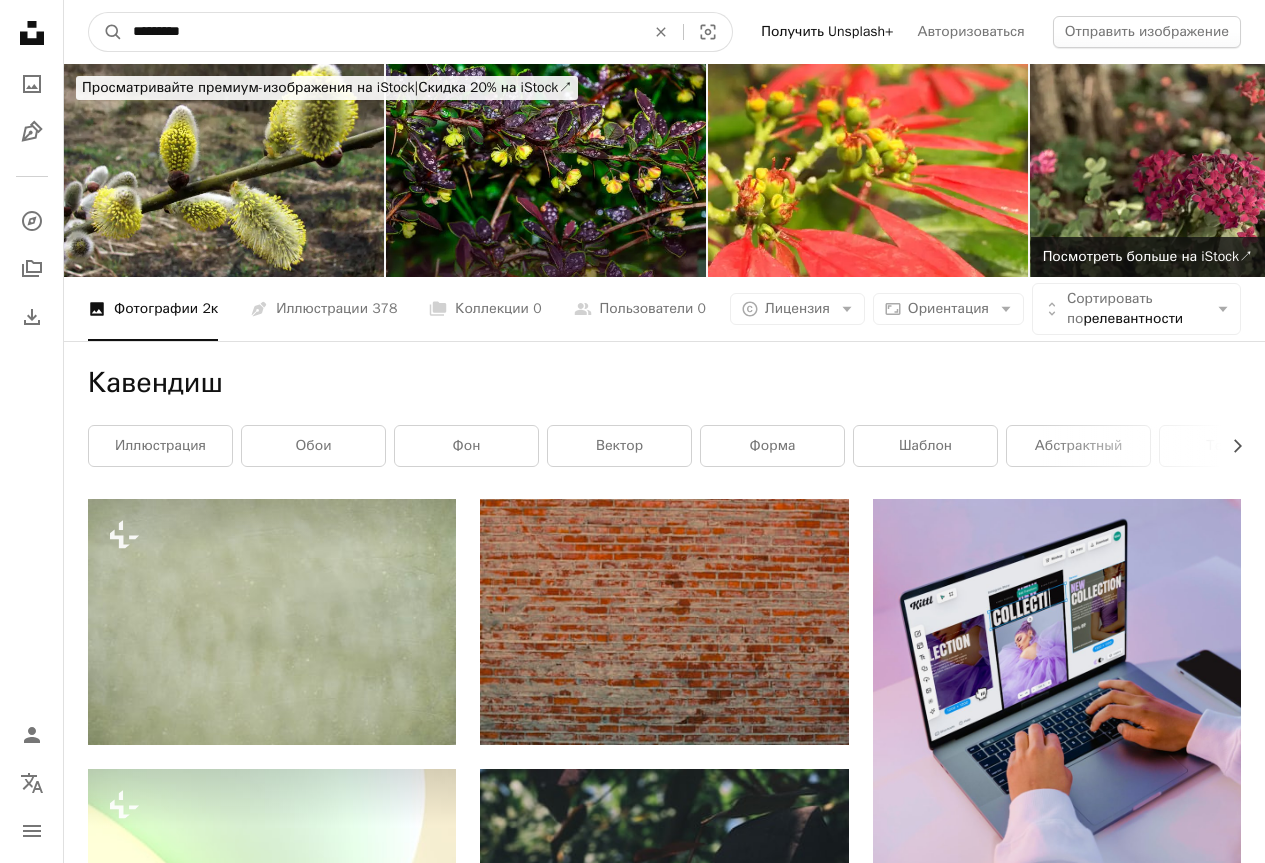 type on "*********" 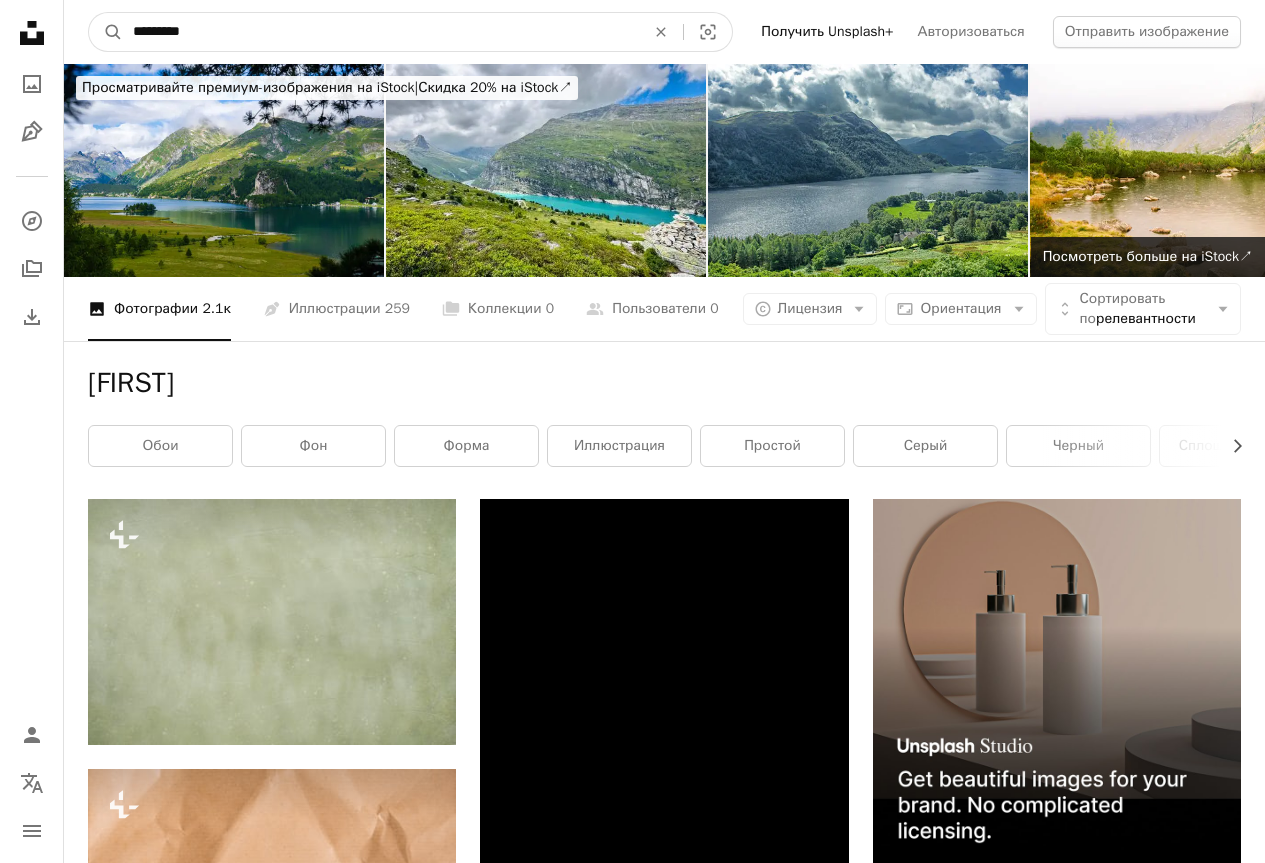 drag, startPoint x: 304, startPoint y: 26, endPoint x: 132, endPoint y: 29, distance: 172.02615 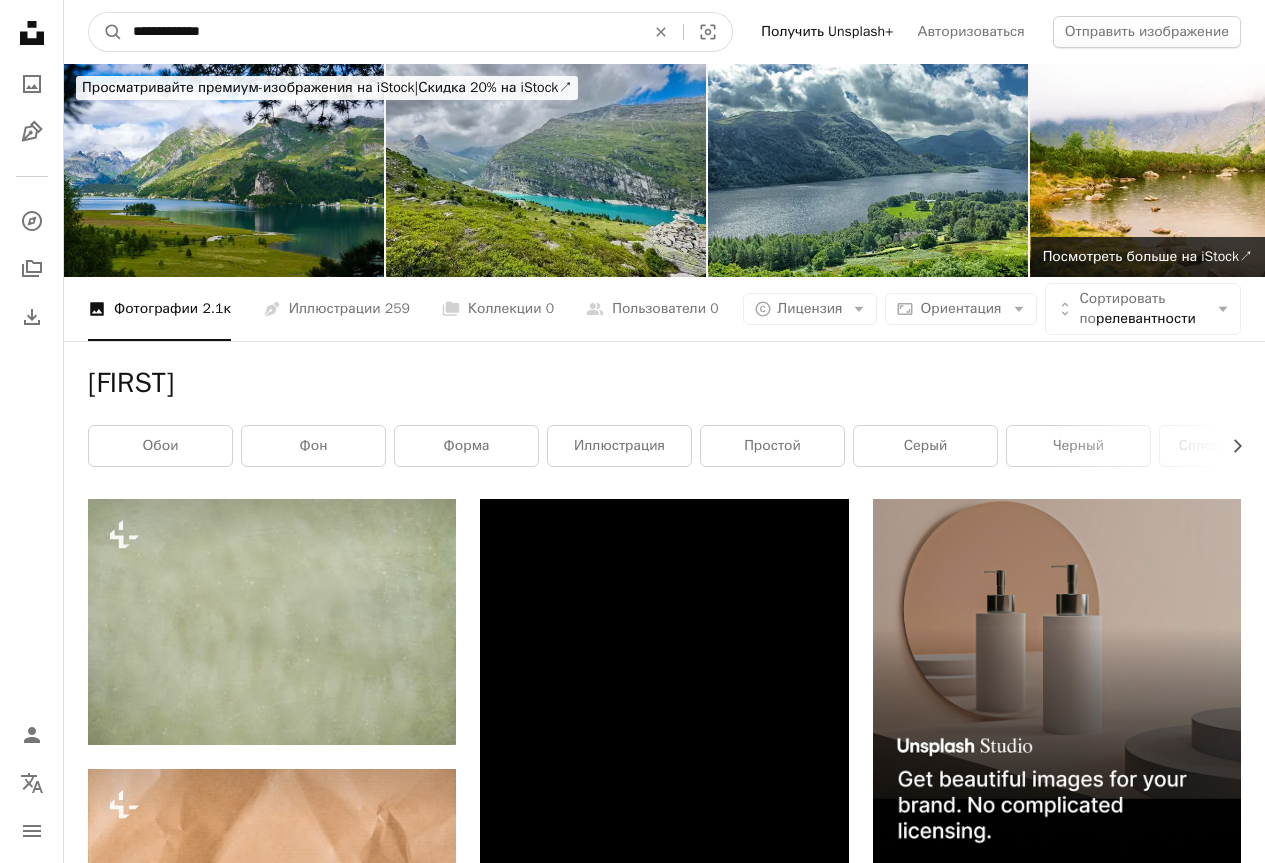 type on "**********" 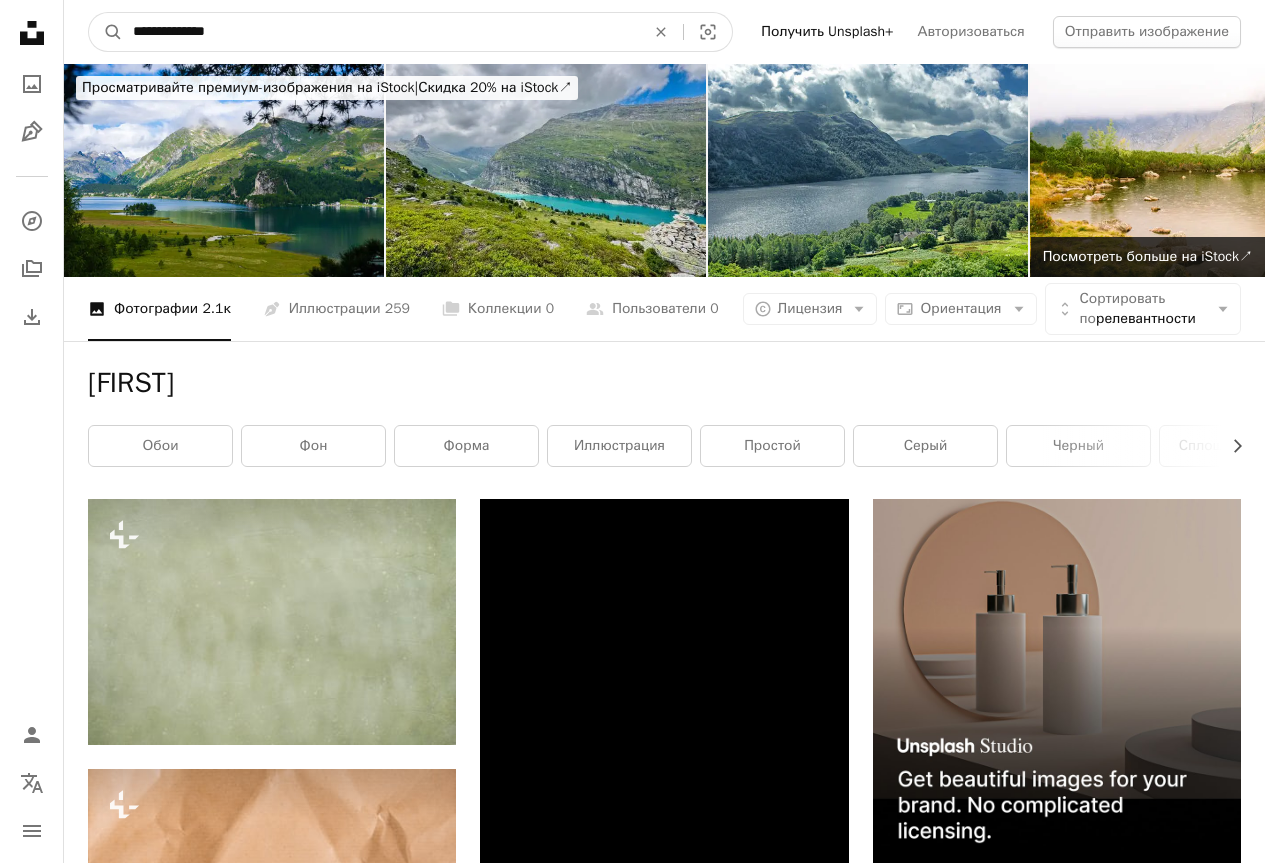 click on "A magnifying glass" at bounding box center (106, 32) 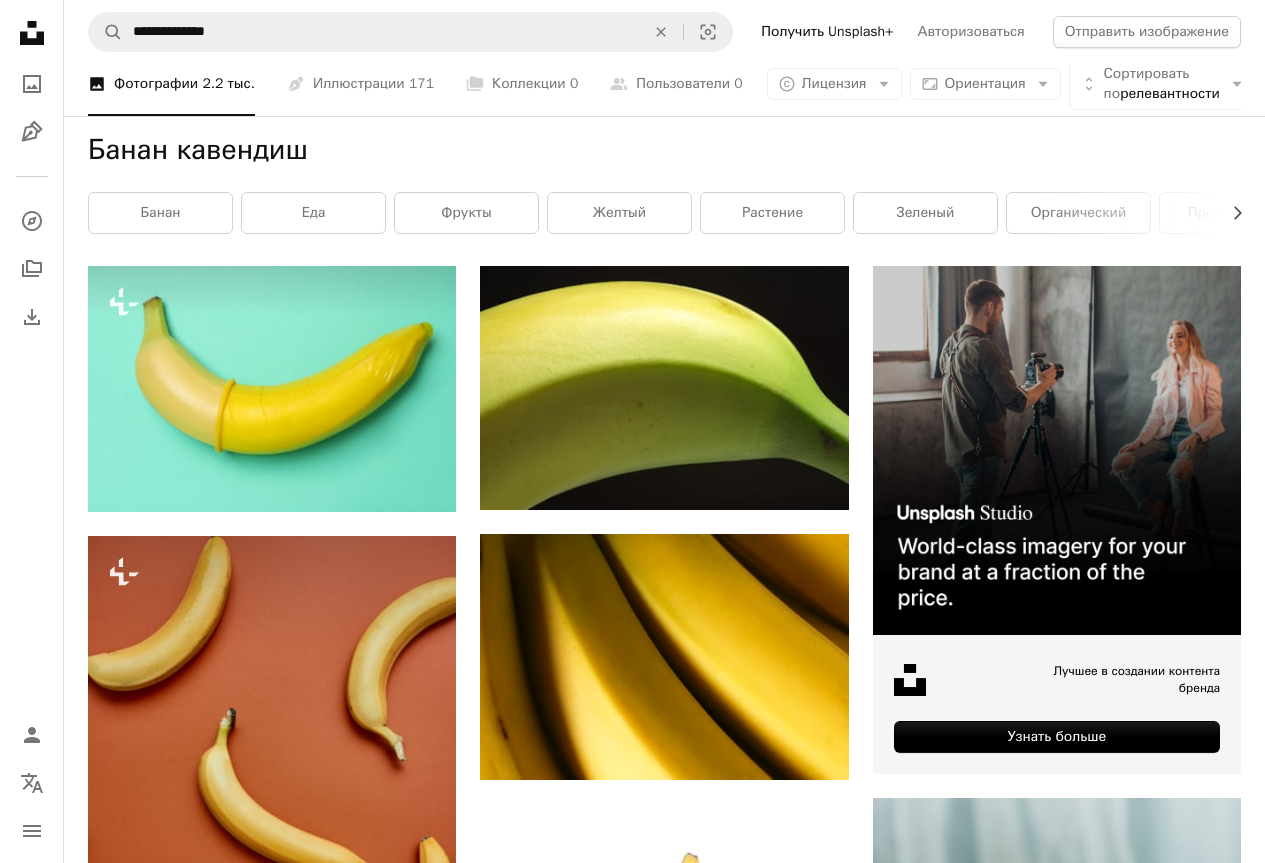 scroll, scrollTop: 0, scrollLeft: 0, axis: both 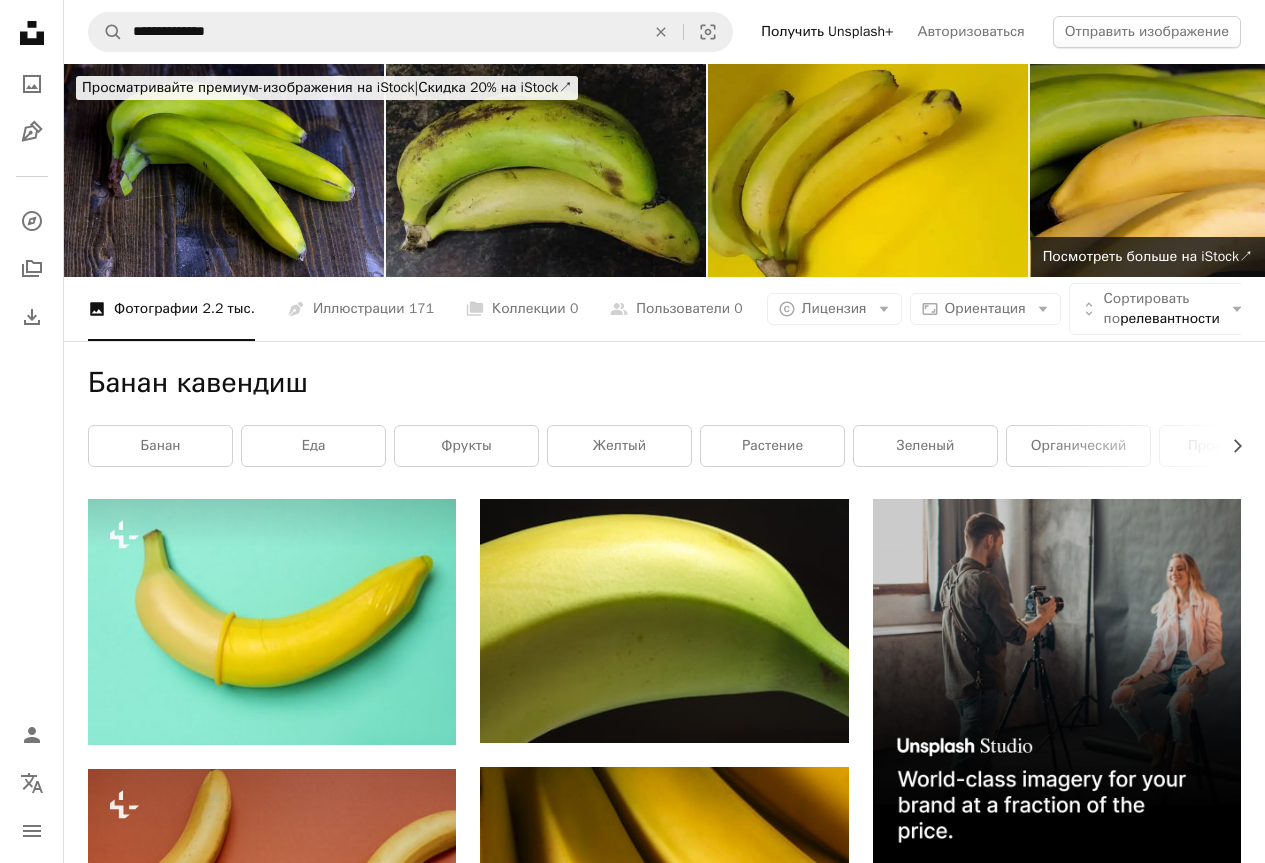 click at bounding box center [224, 170] 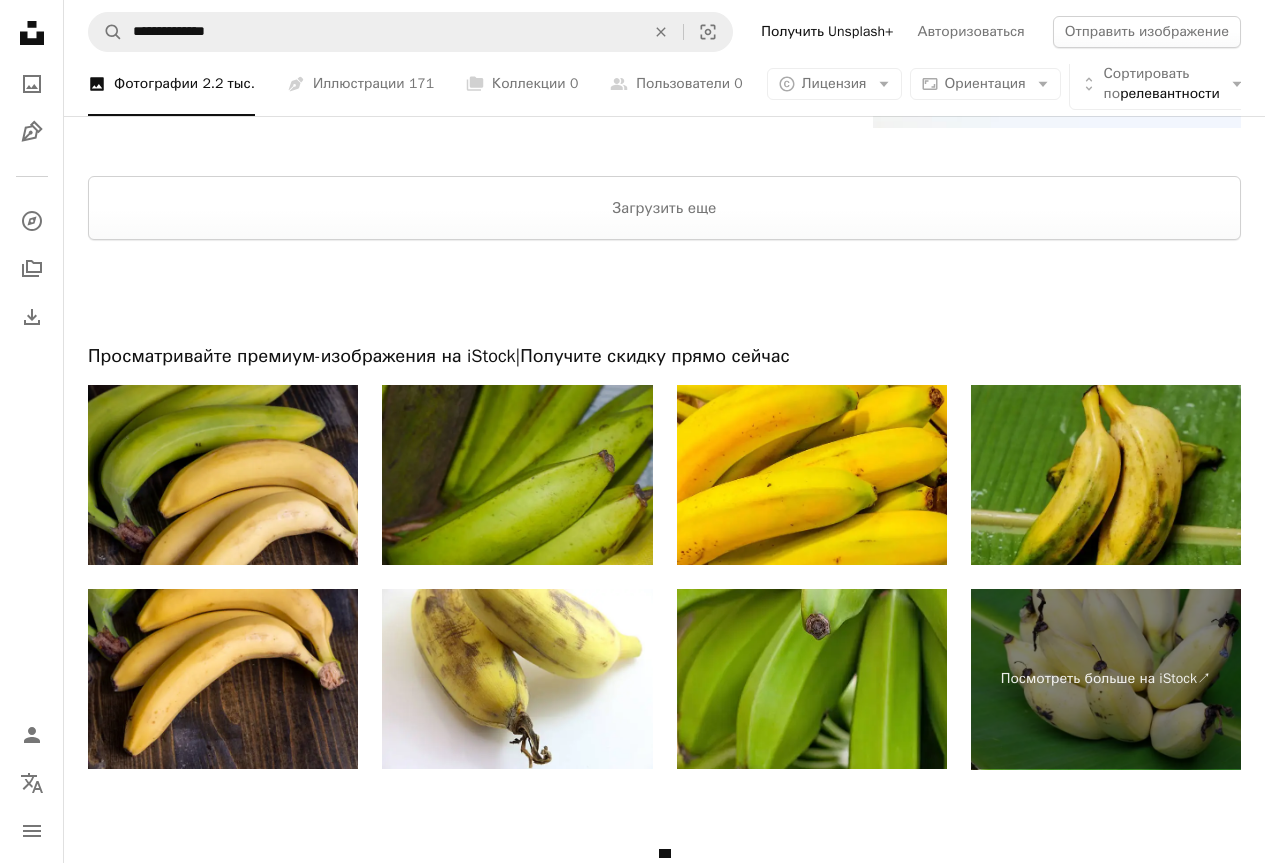 scroll, scrollTop: 3324, scrollLeft: 0, axis: vertical 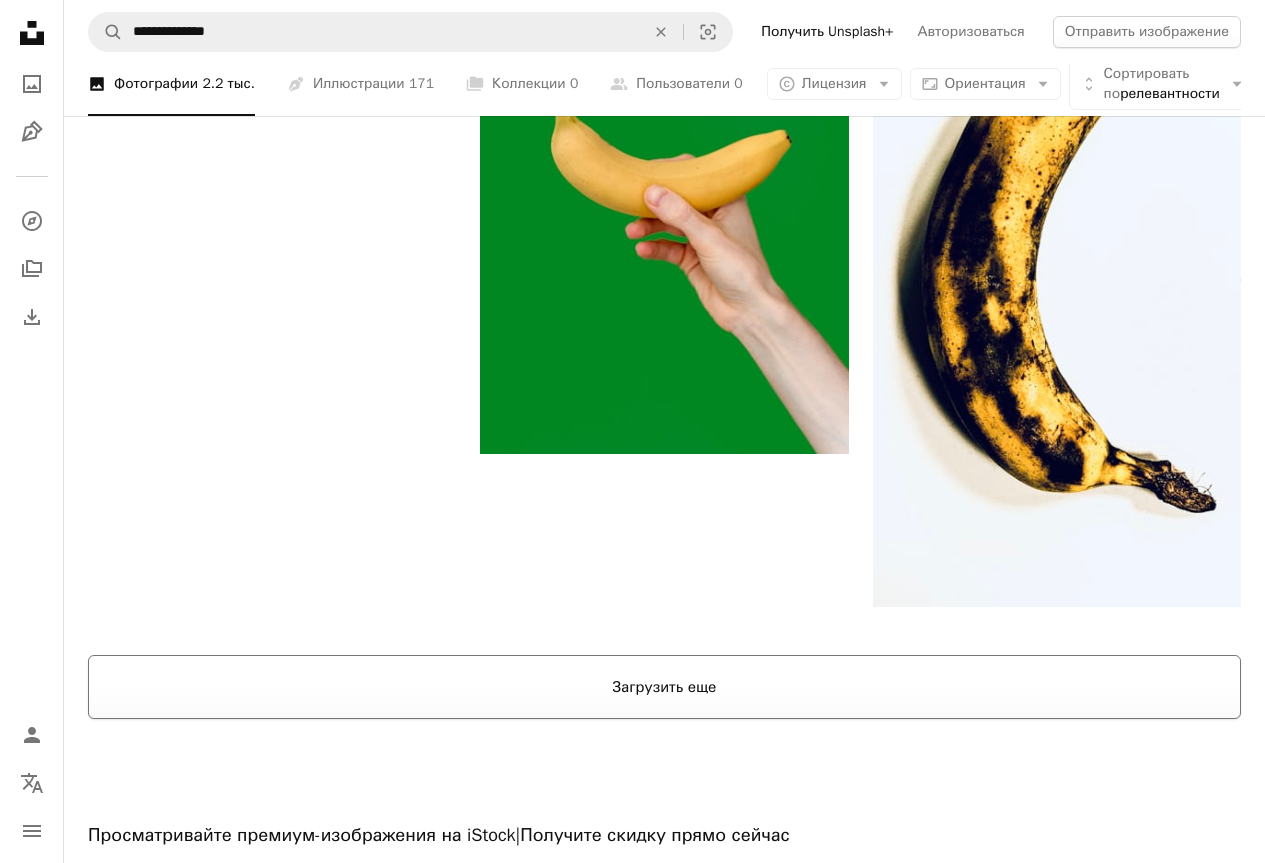 click on "Загрузить еще" at bounding box center (665, 687) 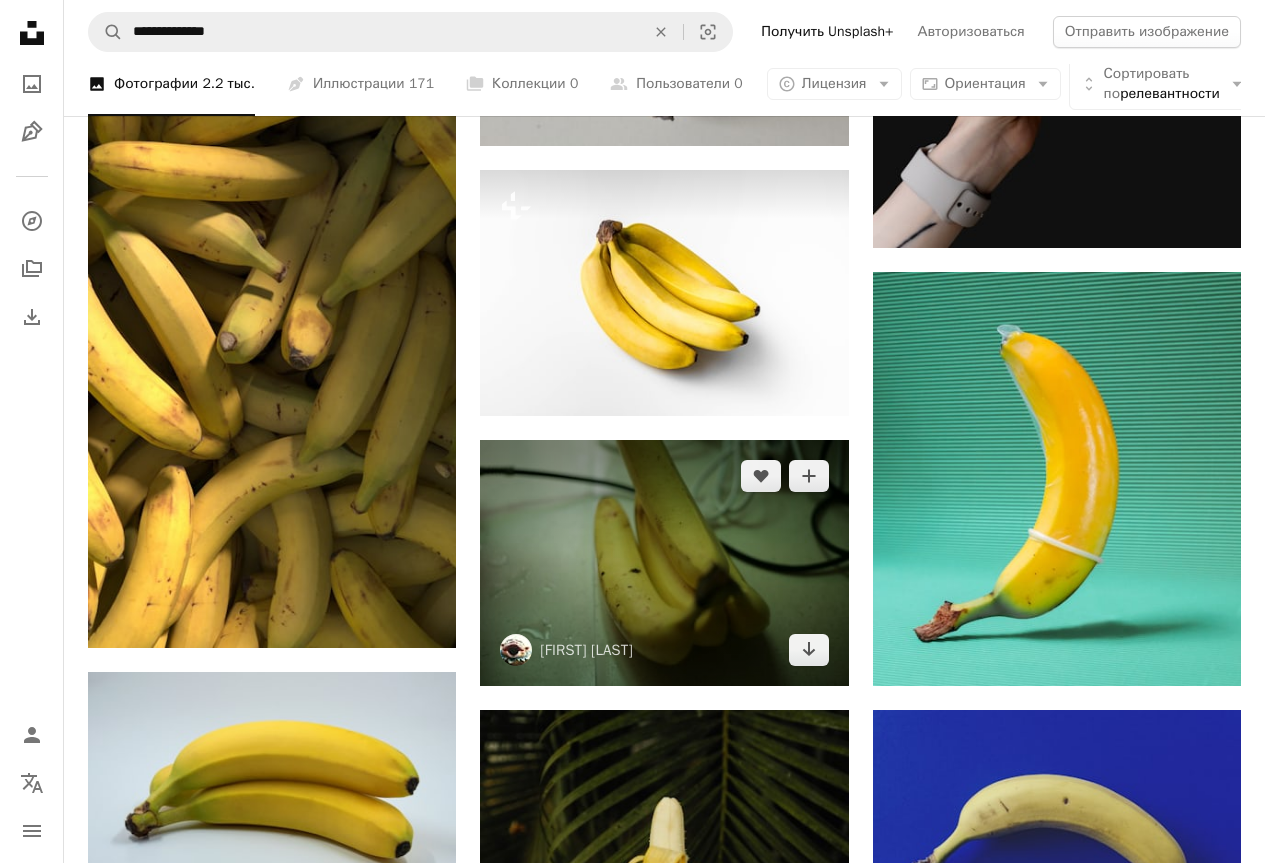 scroll, scrollTop: 6800, scrollLeft: 0, axis: vertical 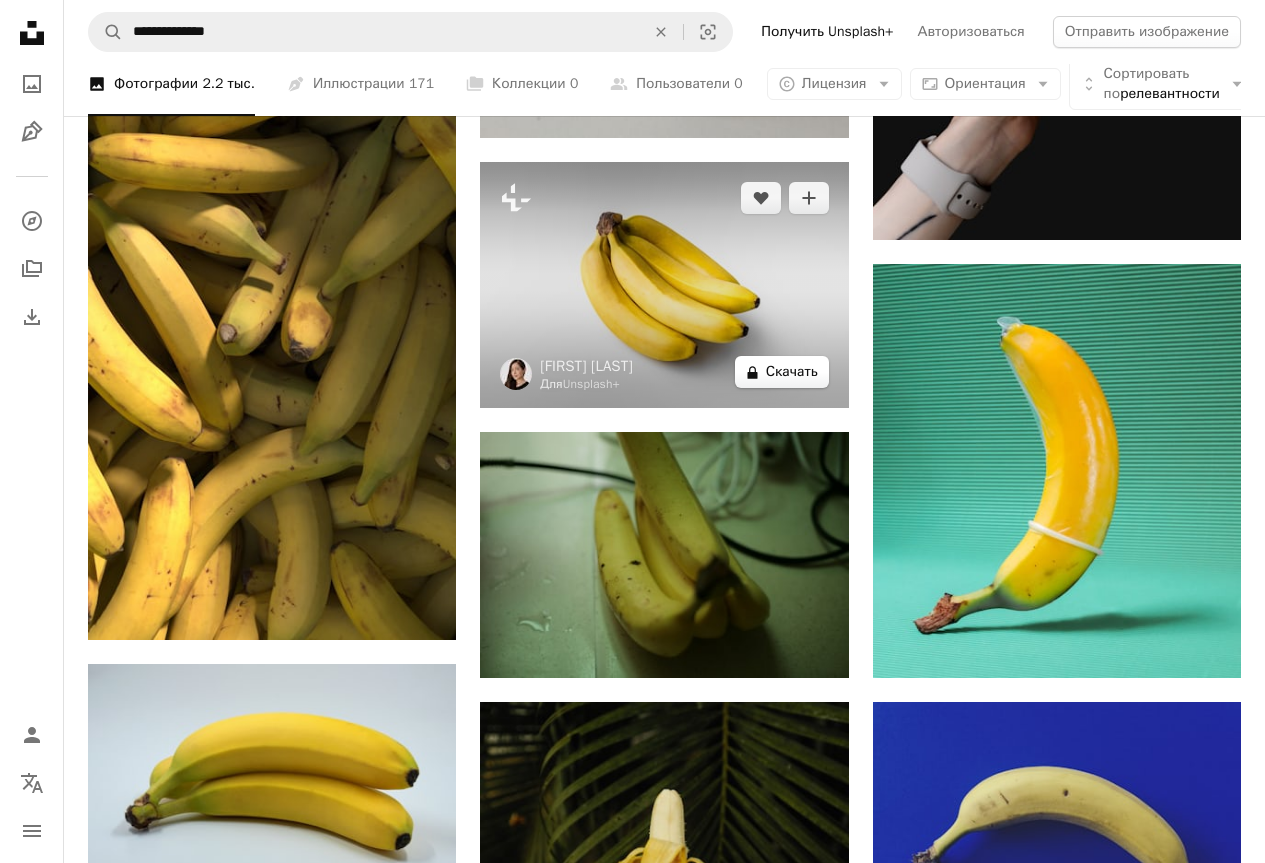 click on "Скачать" at bounding box center [792, 371] 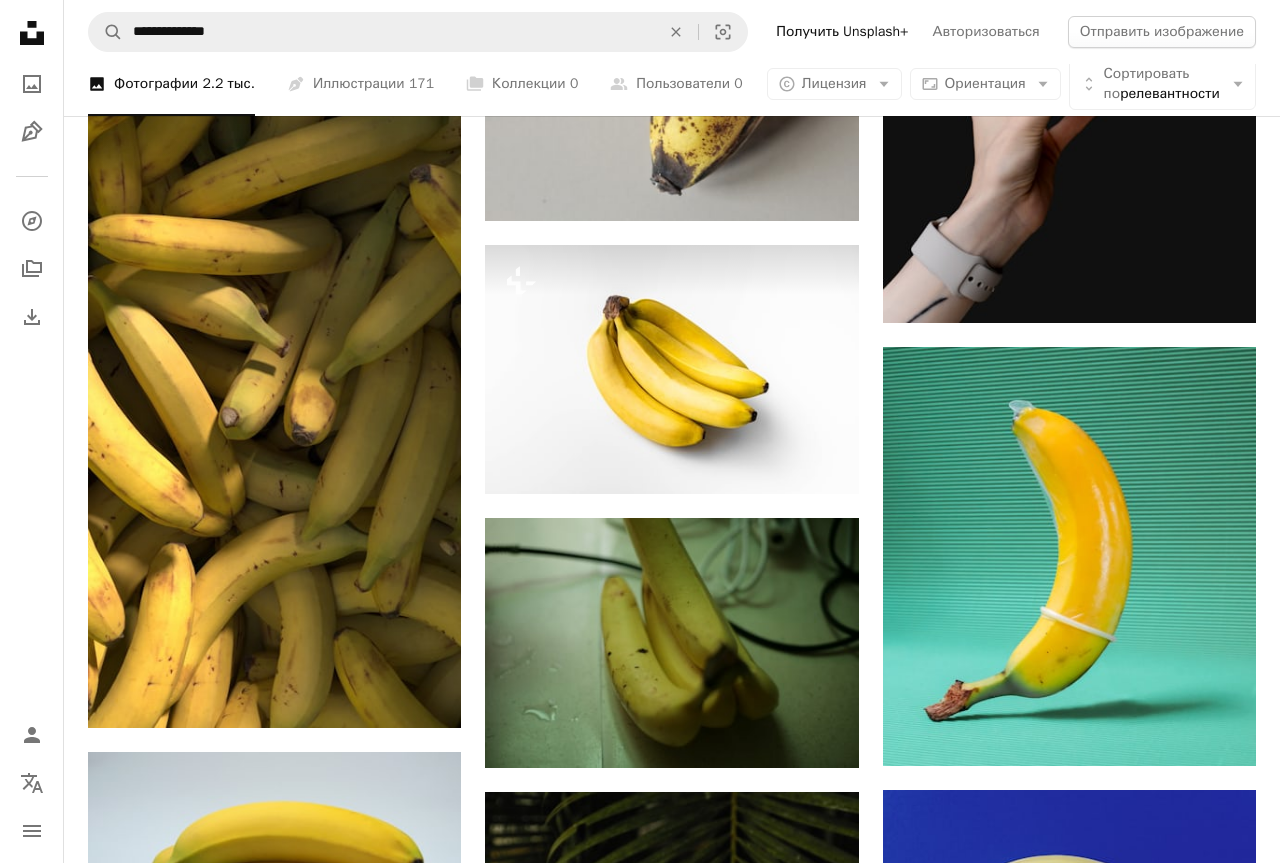 click on "An X shape Премиальные, готовые к использованию изображения.  Получите неограниченный доступ. A plus sign Контент, доступный только для участников, добавляется ежемесячно A plus sign Неограниченное количество загрузок без уплаты роялти A plus sign Иллюстрации Новый A plus sign Расширенная правовая защита ежегодно скидка  66% ежемесячно 12 долларов   4 доллара доллар США в месяц  * Получить  Unsplash+ * При ежегодной оплате взимается авансом  48 долларов США  . Налоги (при необходимости). Продлевается автоматически. Отменить можно в любое время." at bounding box center (640, 6019) 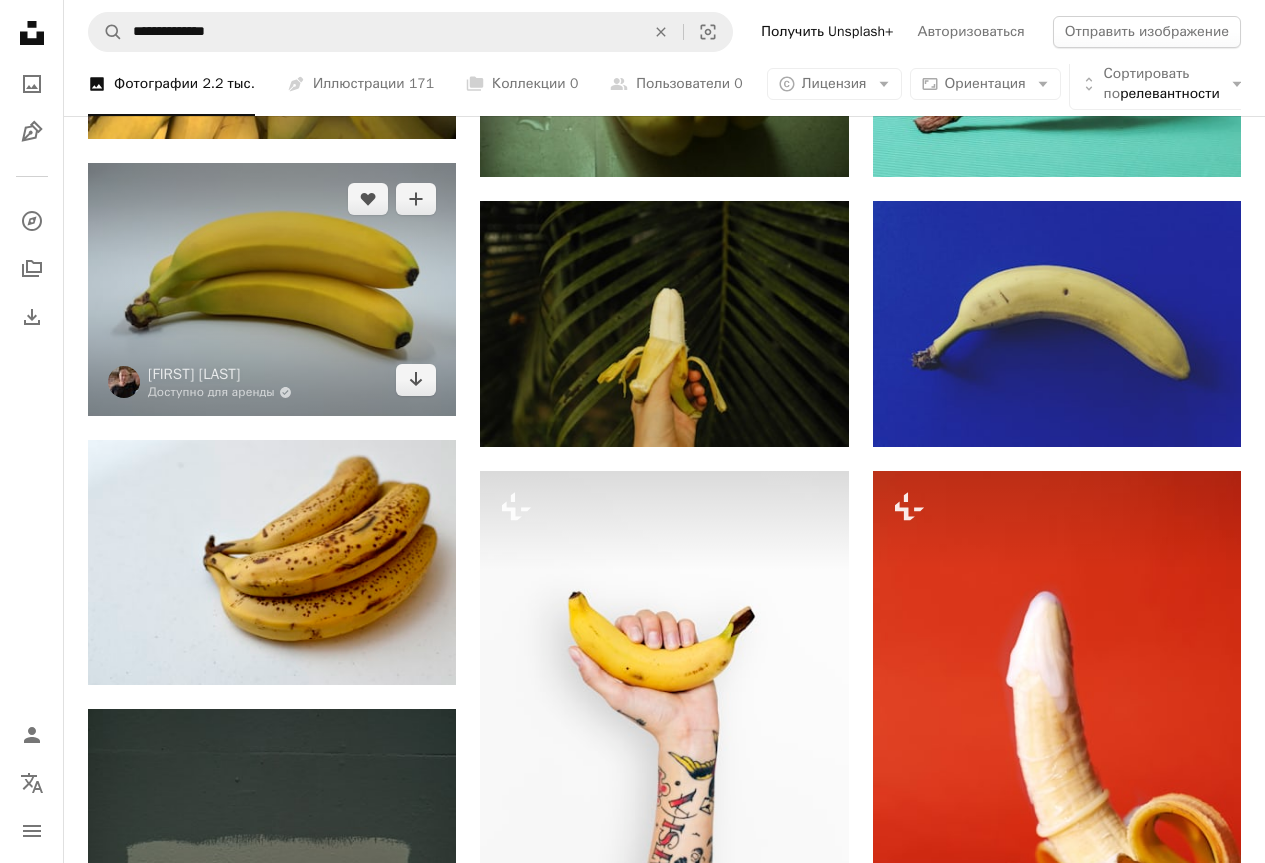 scroll, scrollTop: 7300, scrollLeft: 0, axis: vertical 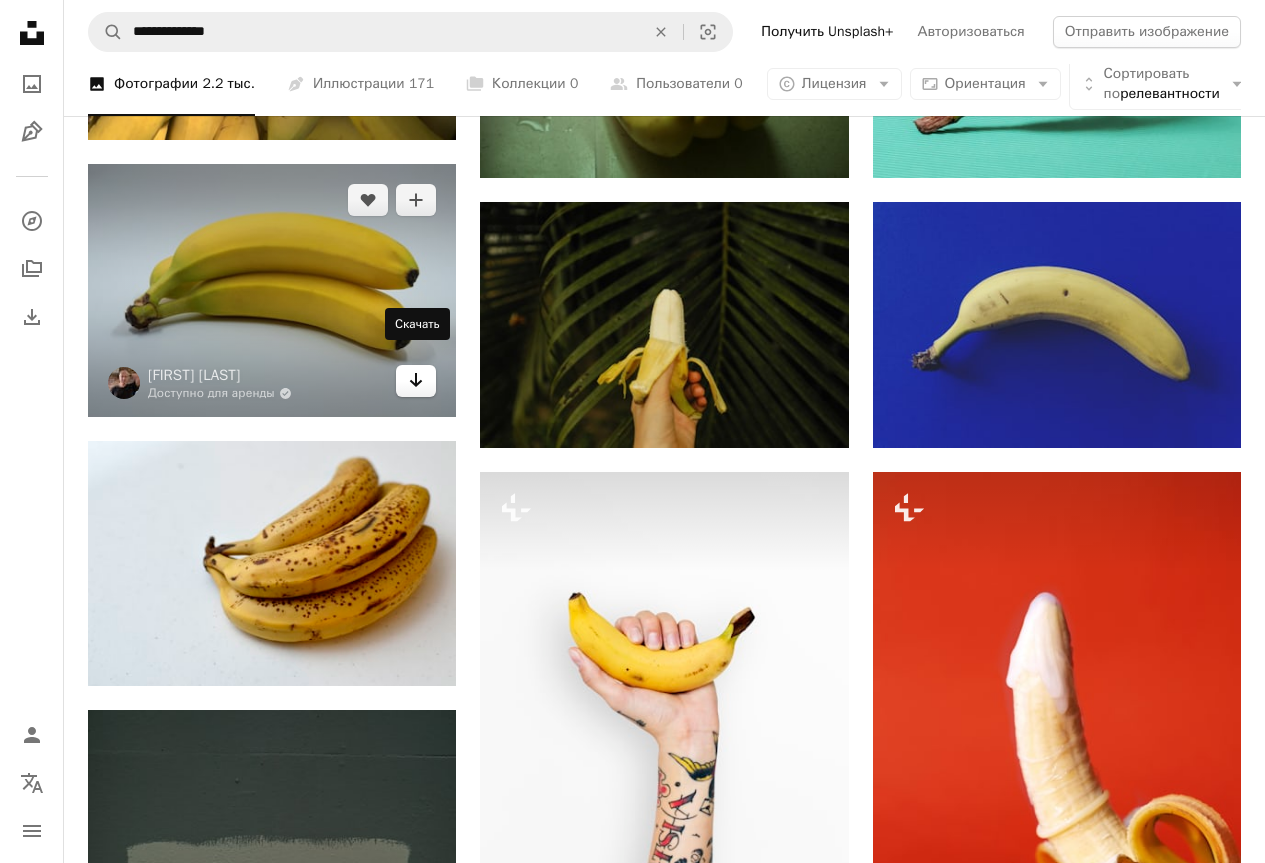 click on "Arrow pointing down" at bounding box center [416, 381] 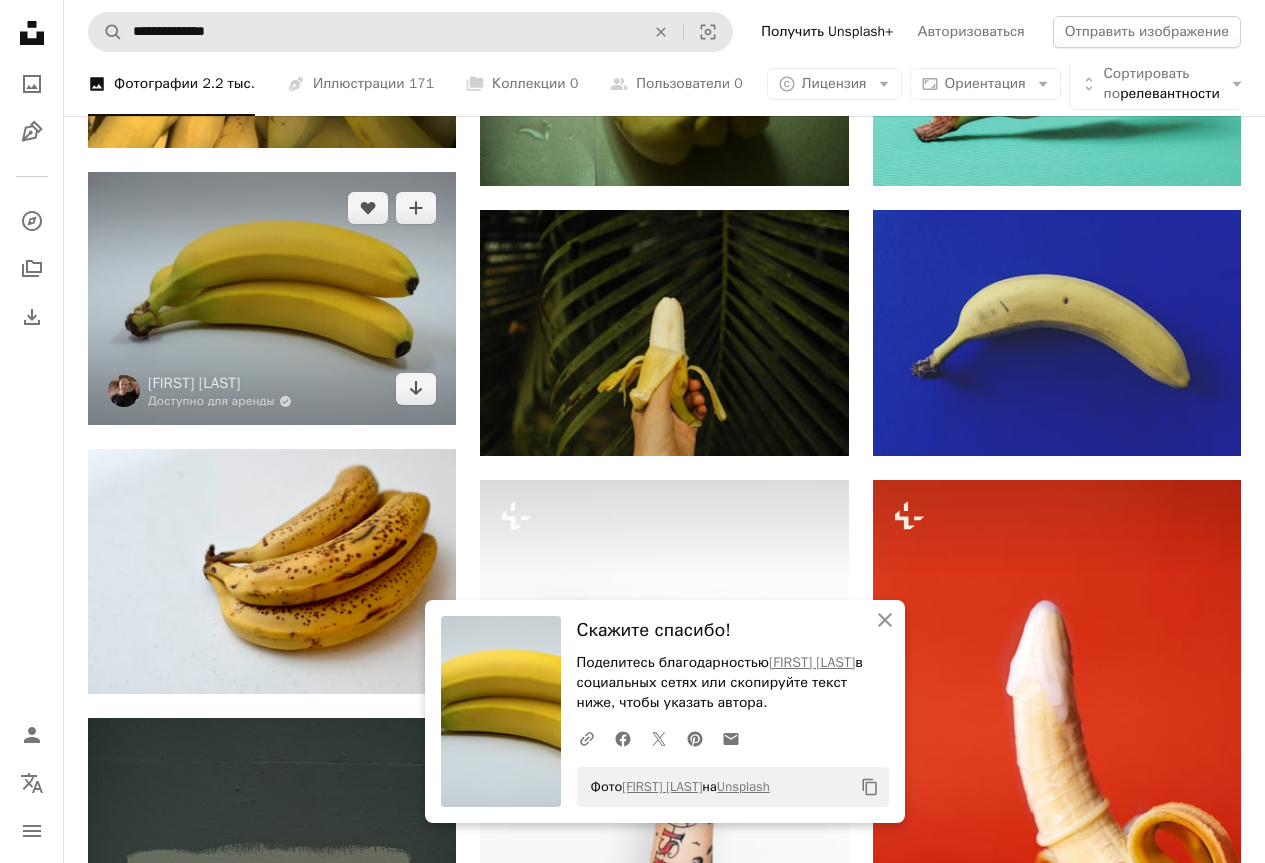 scroll, scrollTop: 7200, scrollLeft: 0, axis: vertical 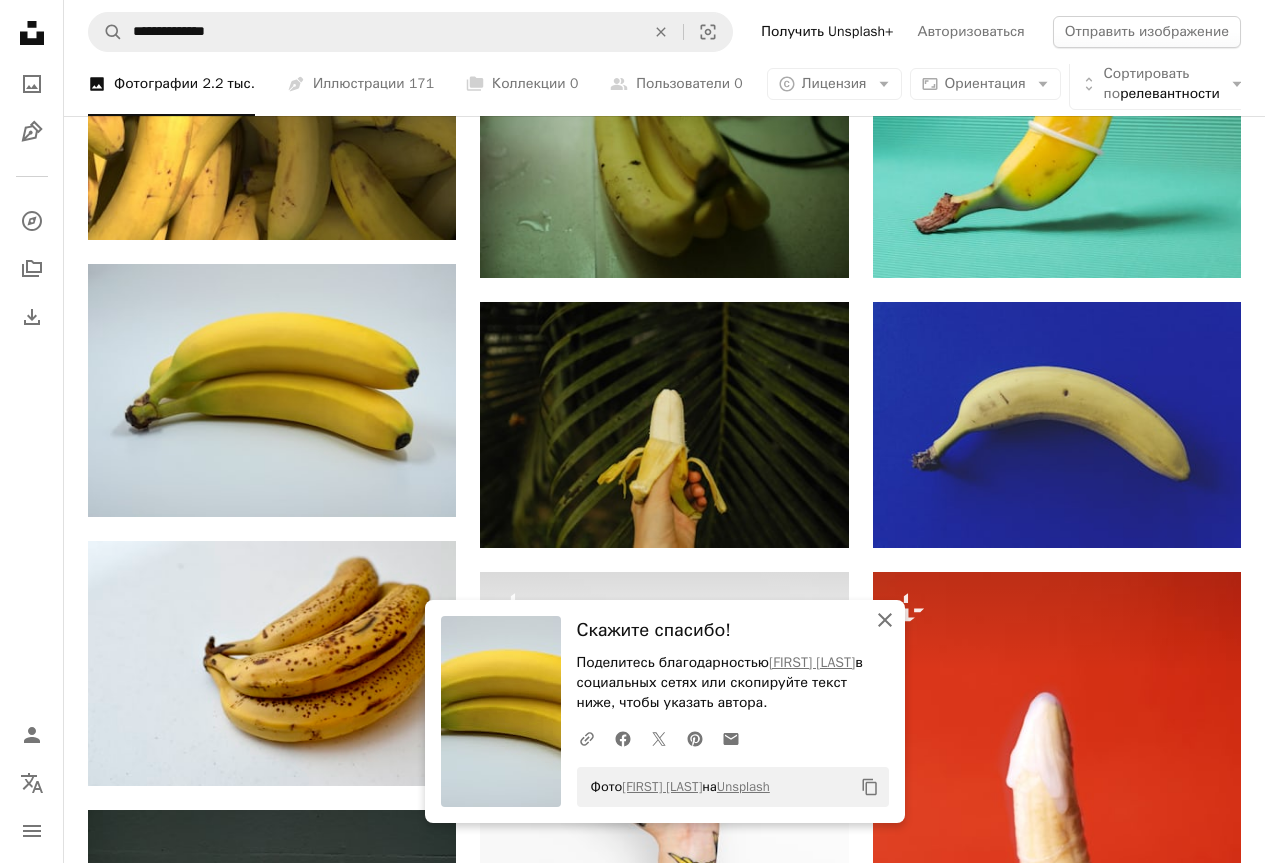 click on "An X shape" 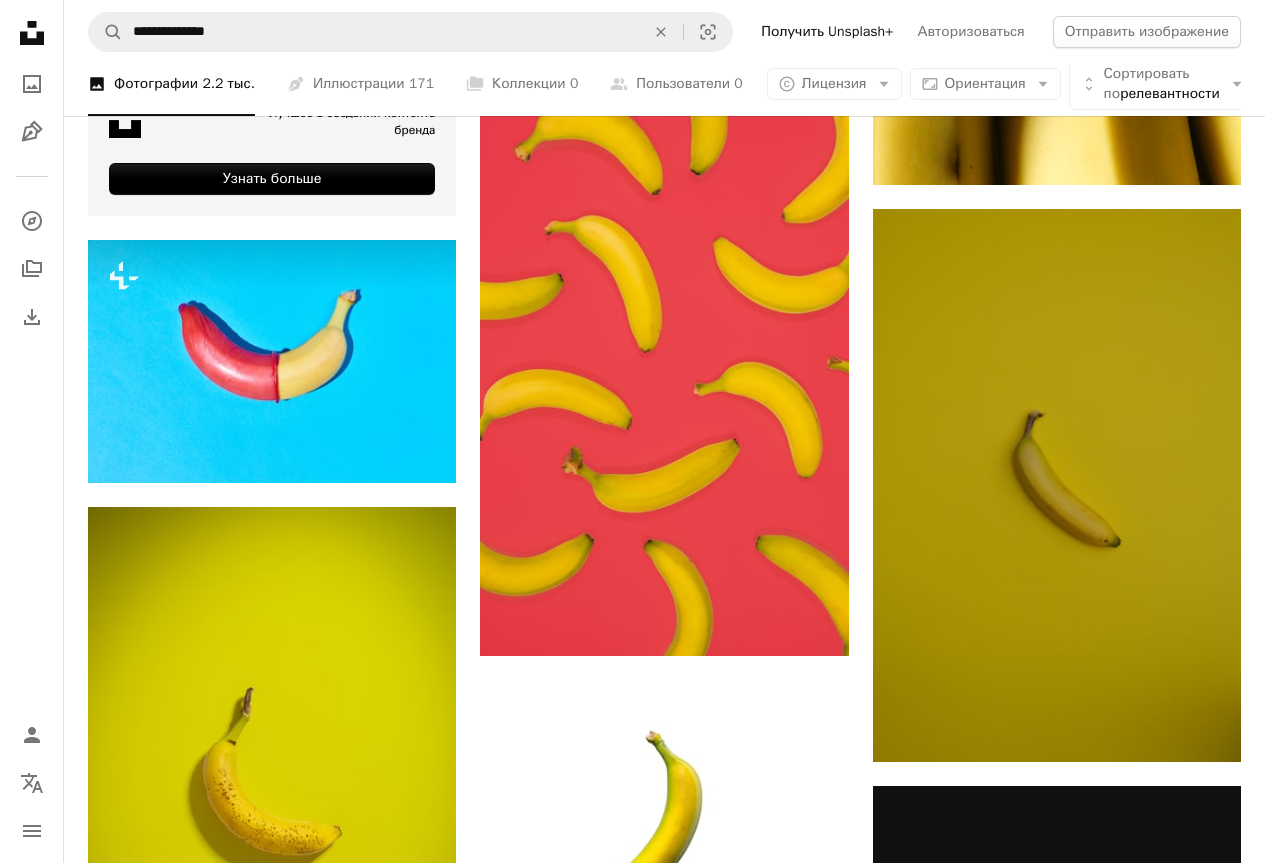 scroll, scrollTop: 5700, scrollLeft: 0, axis: vertical 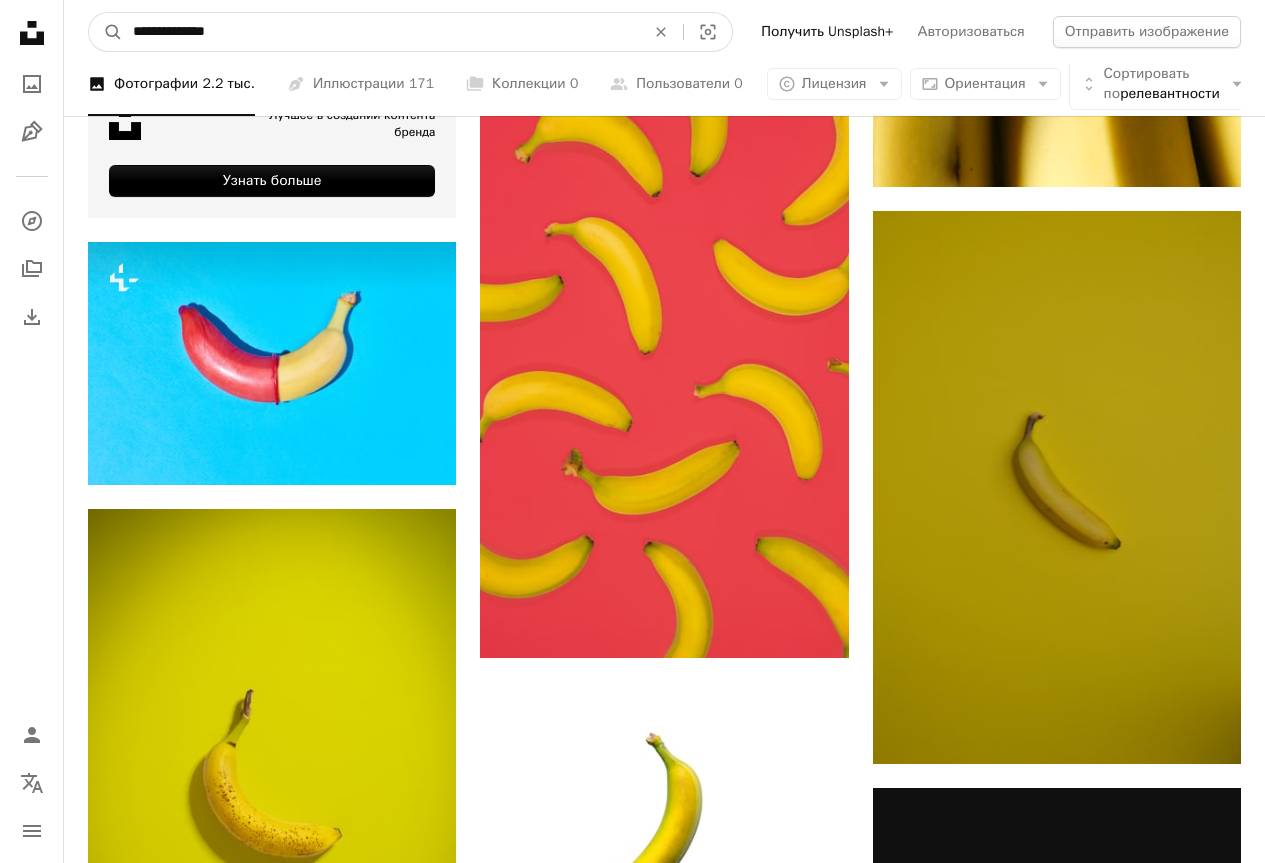 drag, startPoint x: 268, startPoint y: 31, endPoint x: 175, endPoint y: 28, distance: 93.04838 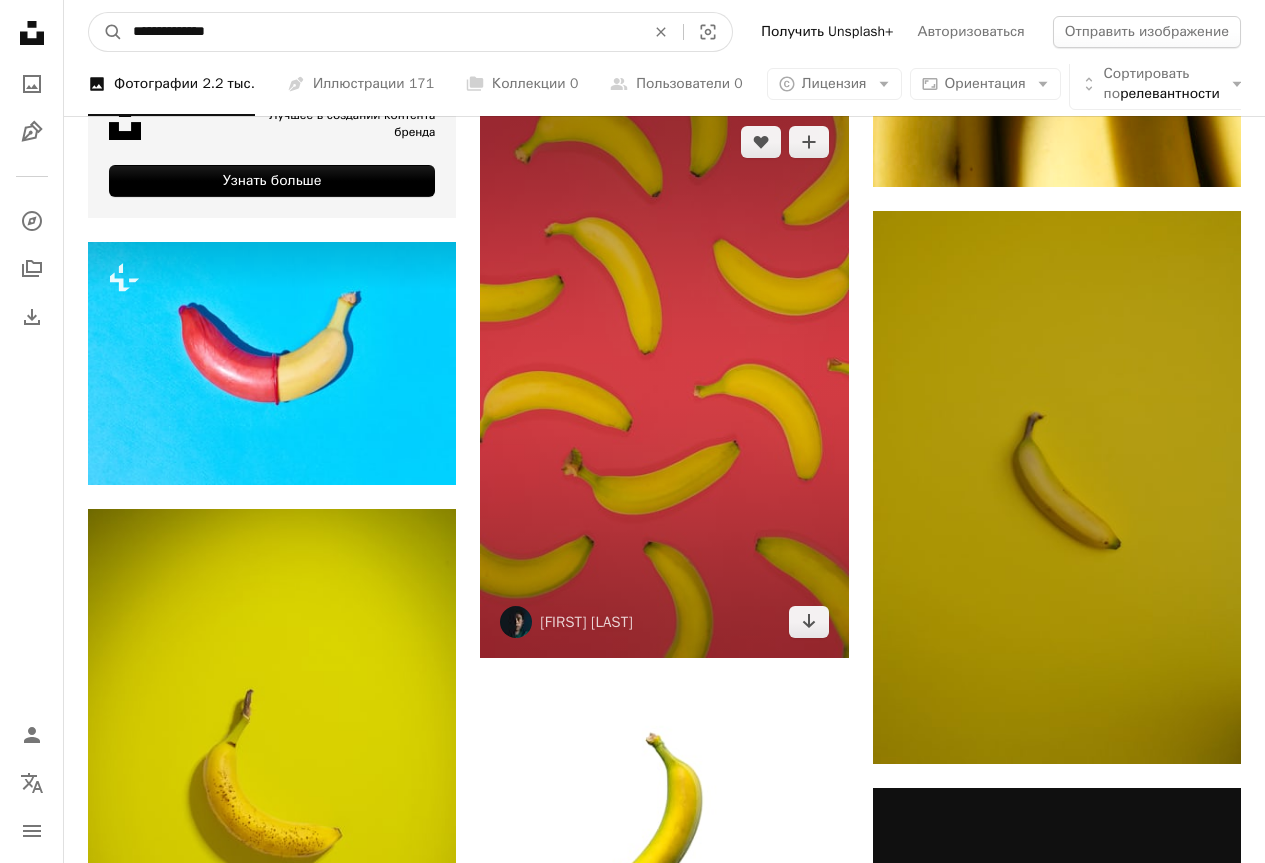 paste on "**" 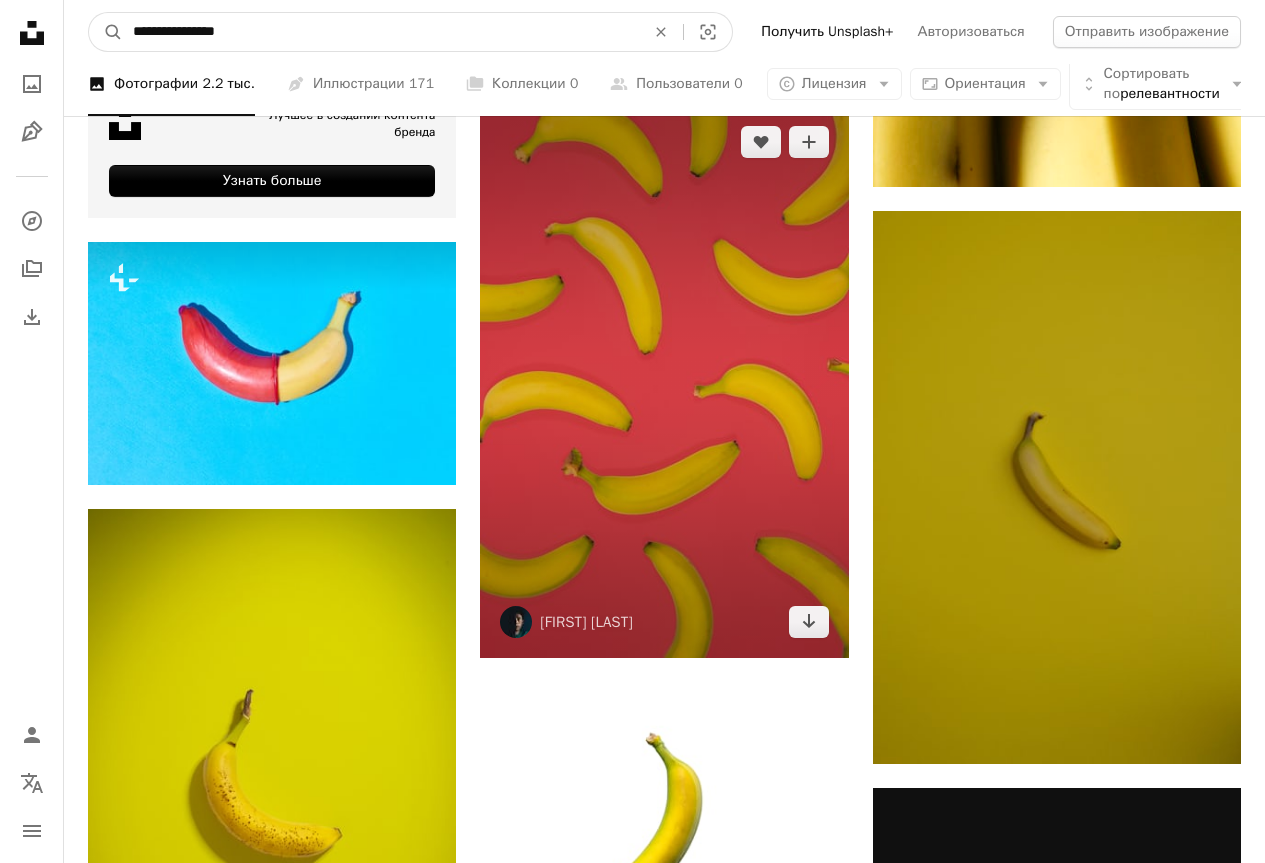 type on "**********" 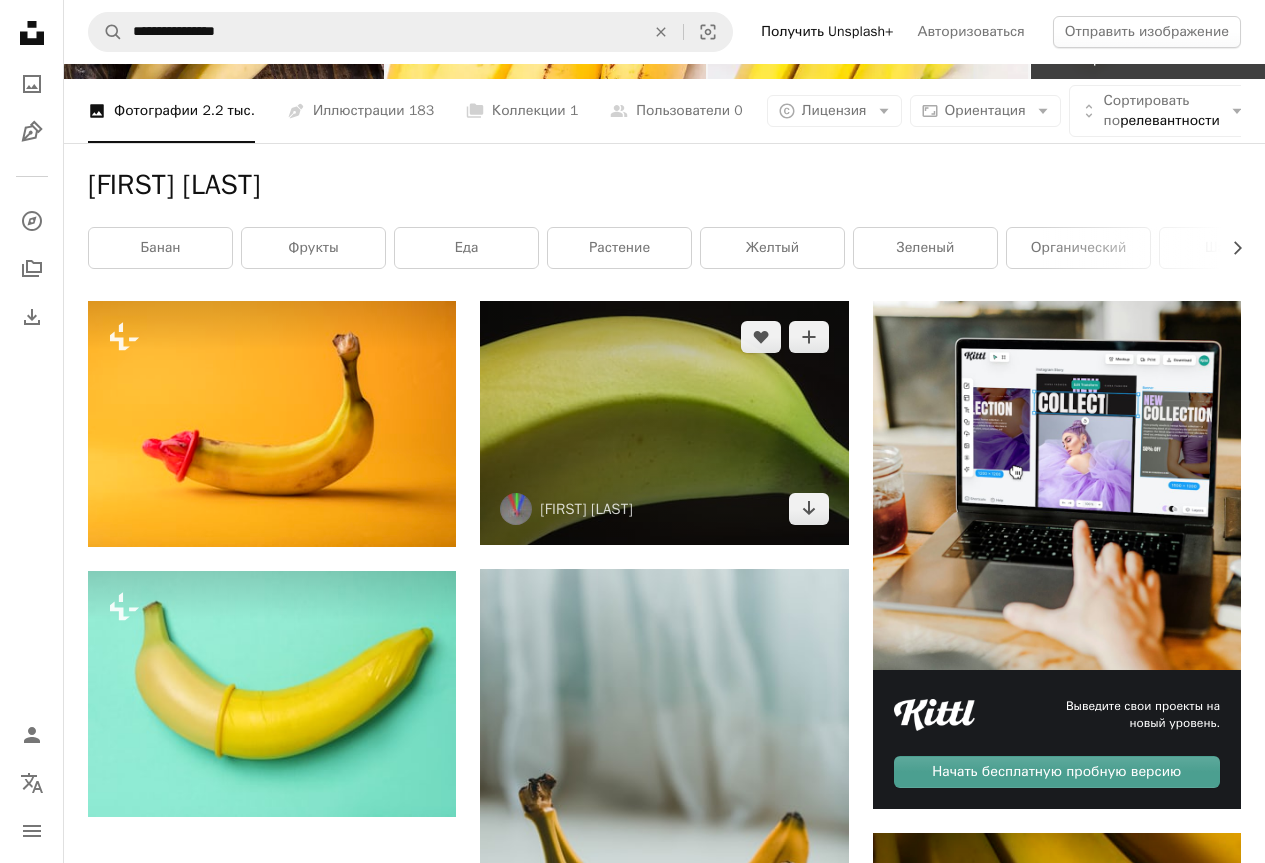 scroll, scrollTop: 200, scrollLeft: 0, axis: vertical 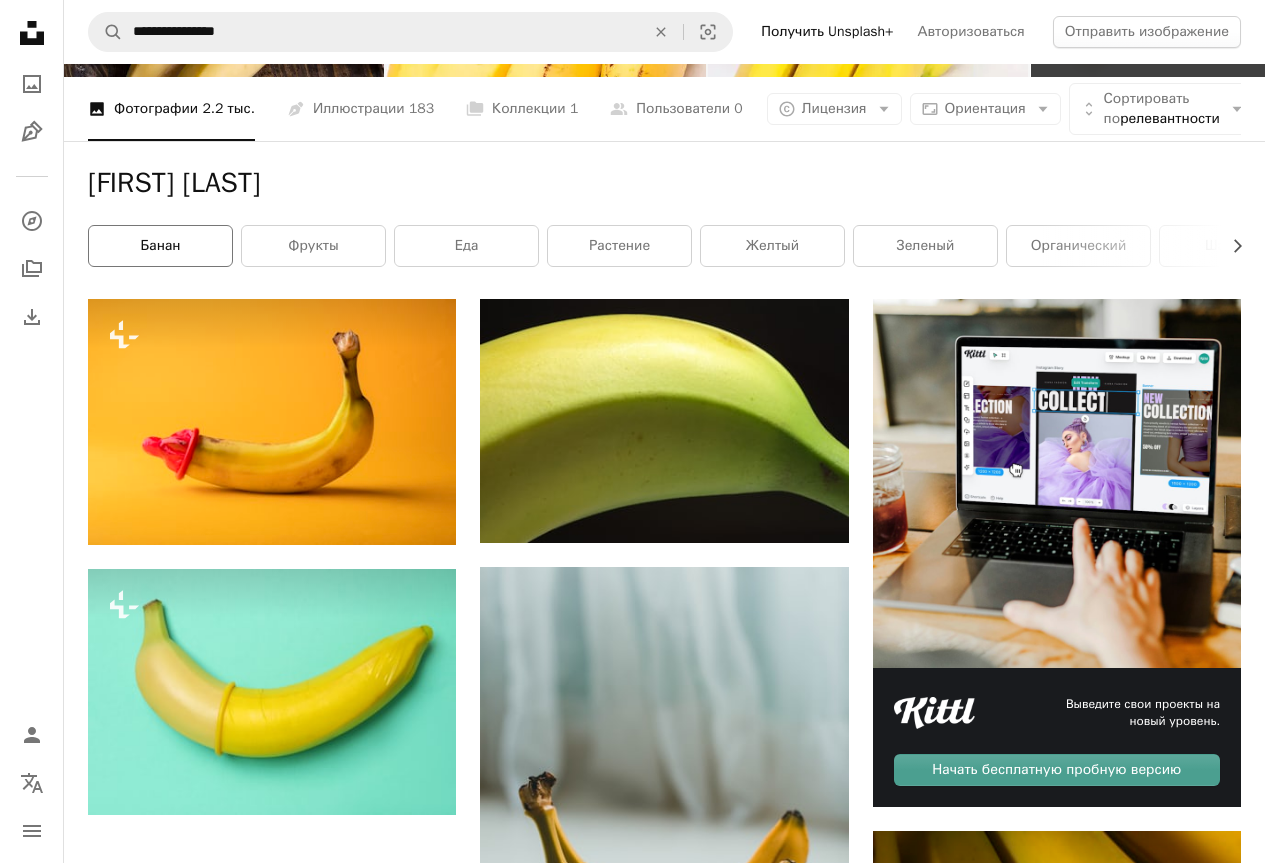 click on "банан" at bounding box center (160, 245) 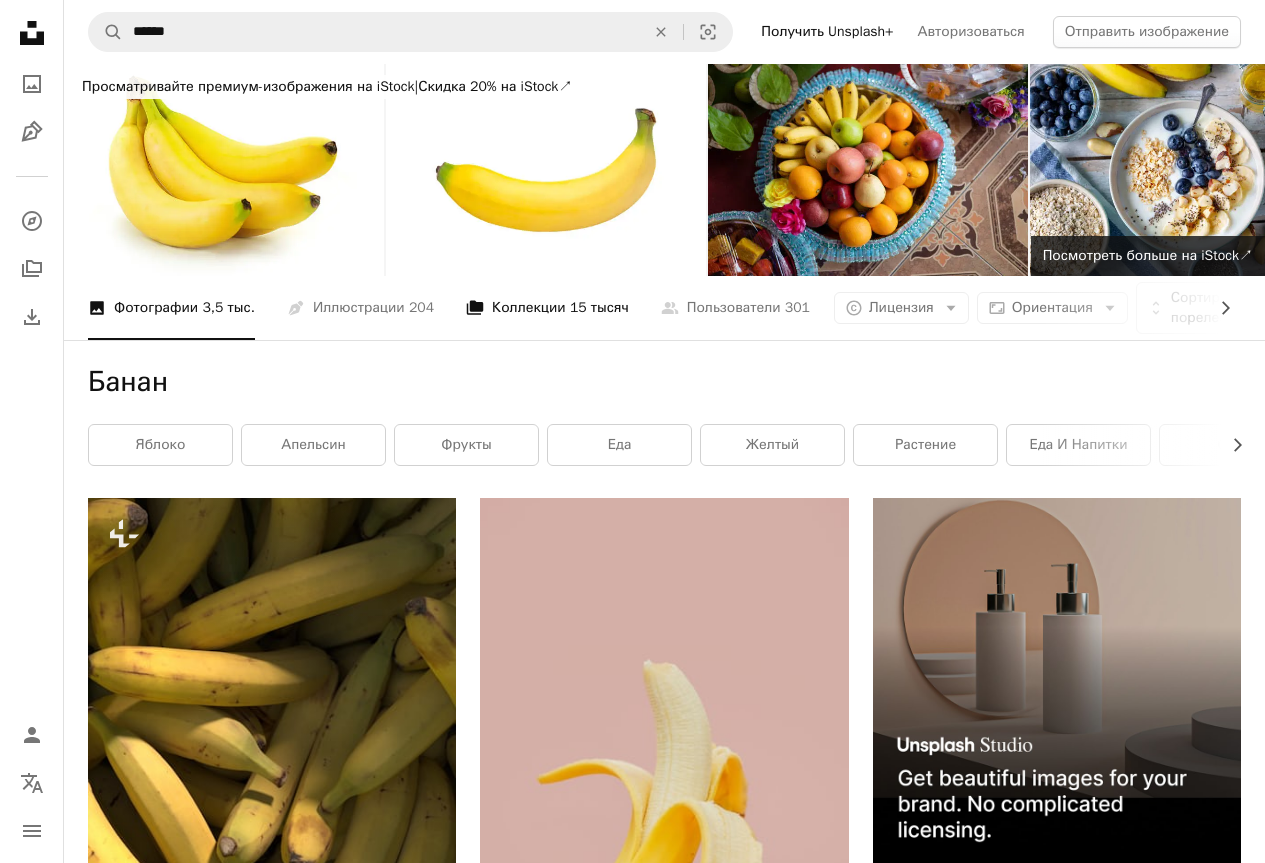 scroll, scrollTop: 0, scrollLeft: 0, axis: both 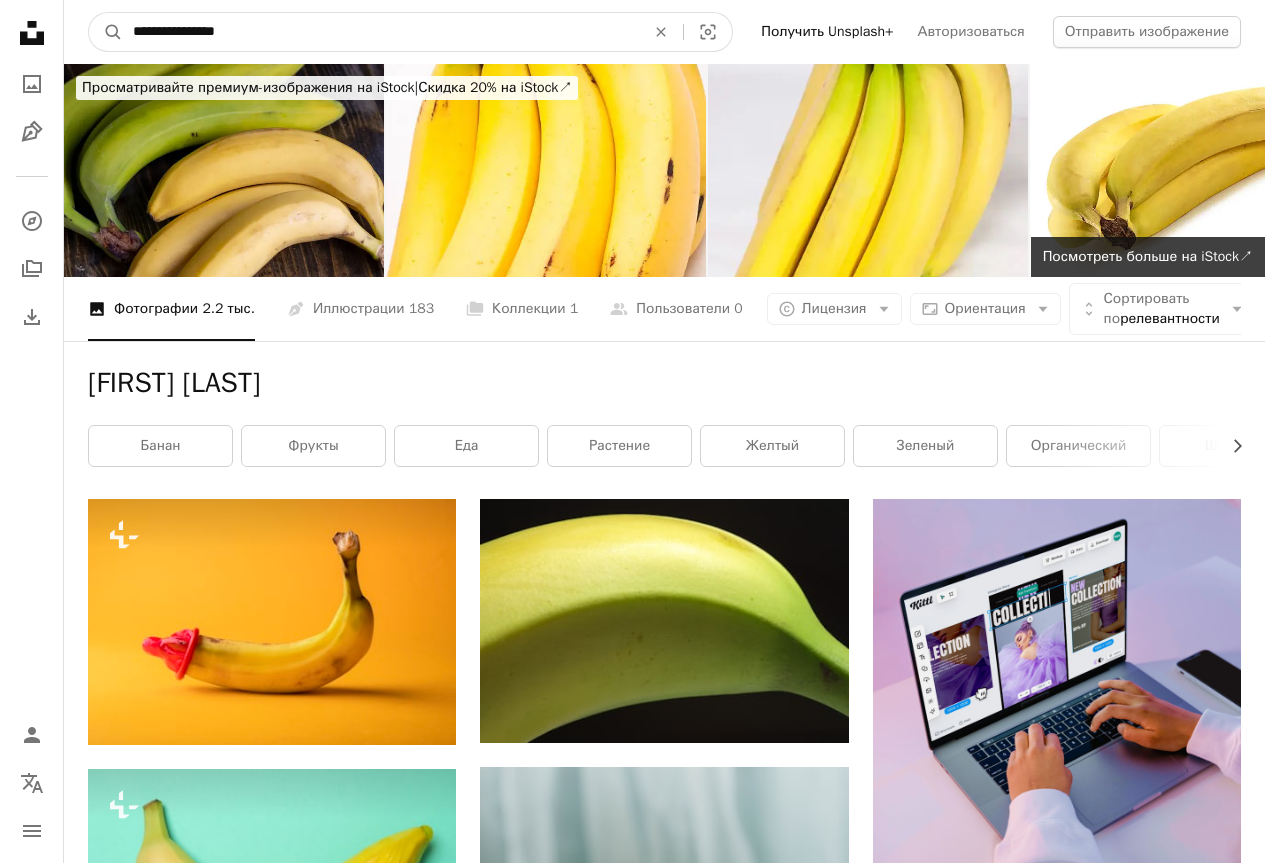 click on "**********" at bounding box center [381, 32] 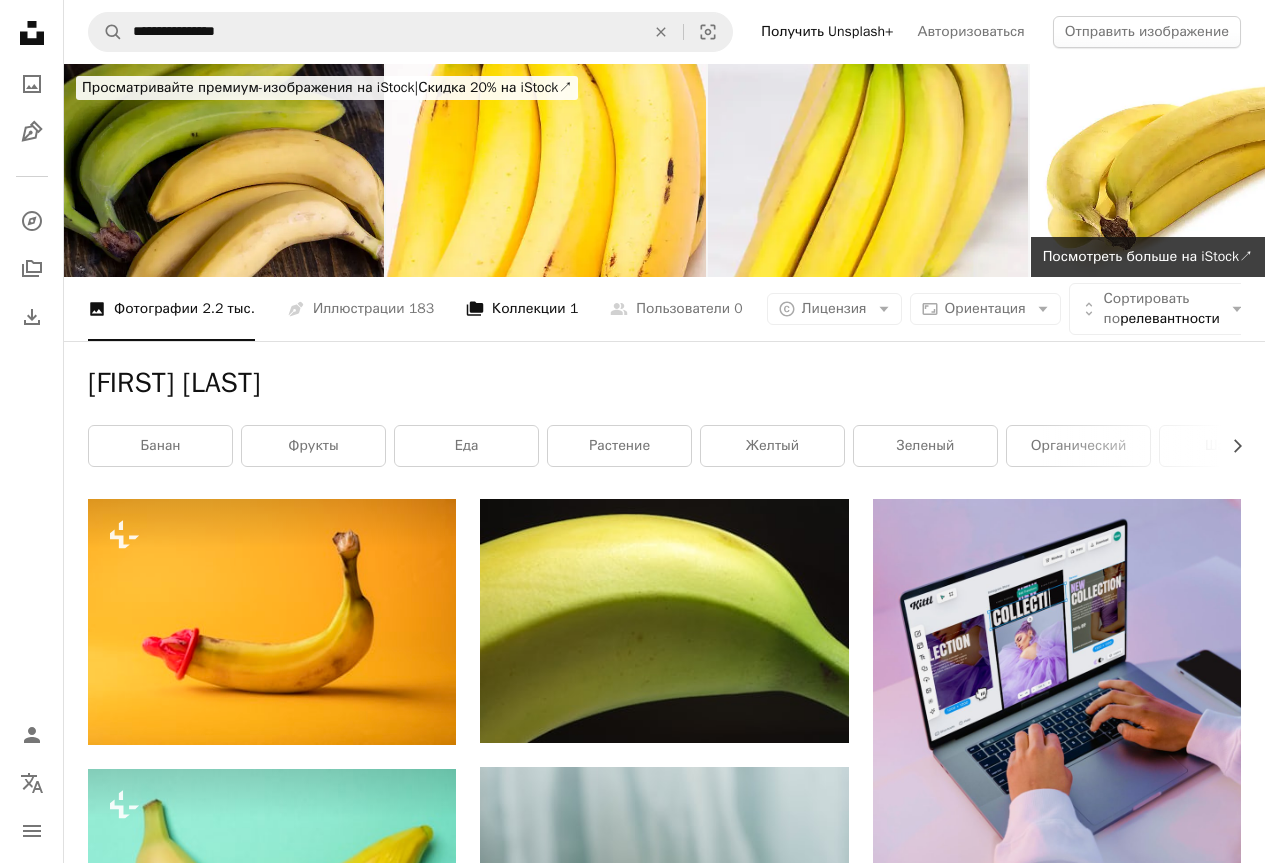 click on "Коллекции" at bounding box center (529, 308) 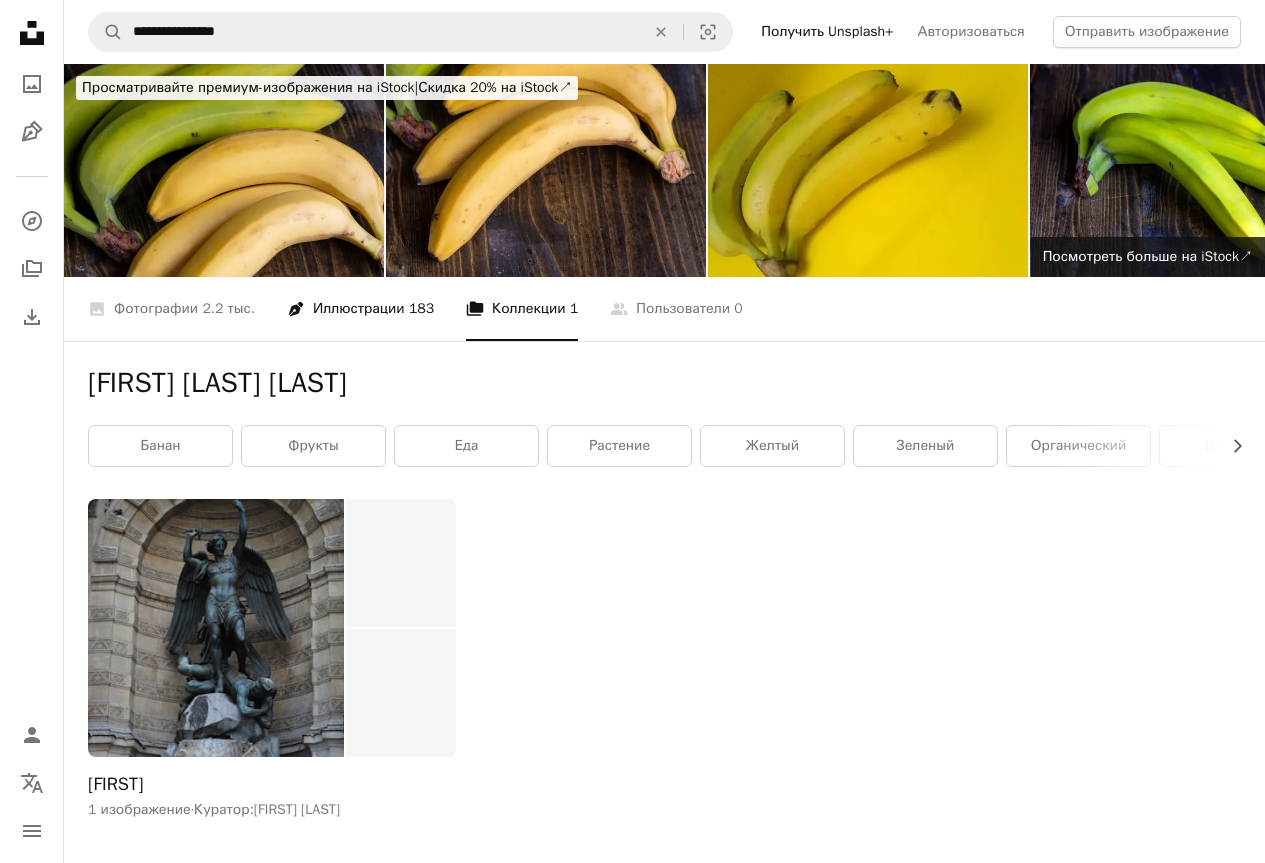click on "Иллюстрации" at bounding box center [359, 308] 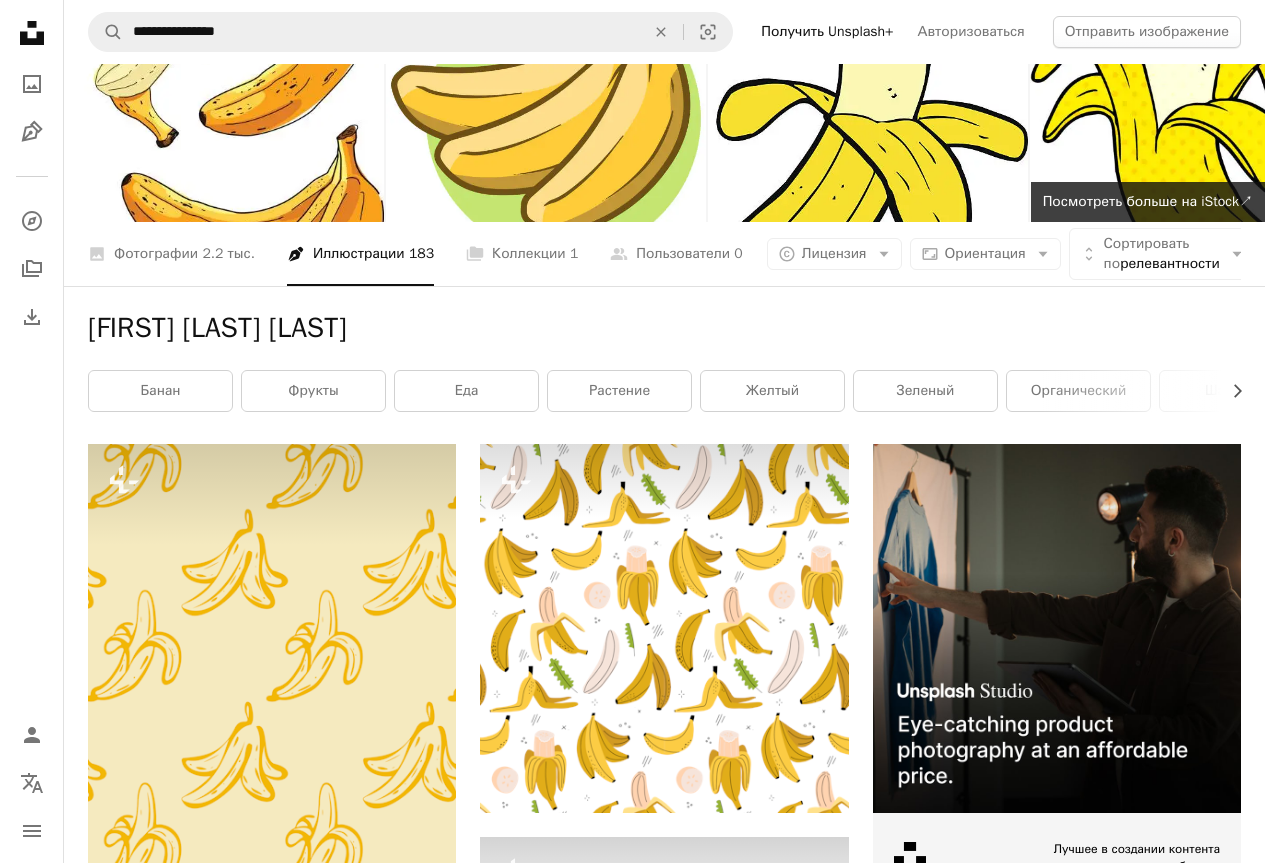 scroll, scrollTop: 100, scrollLeft: 0, axis: vertical 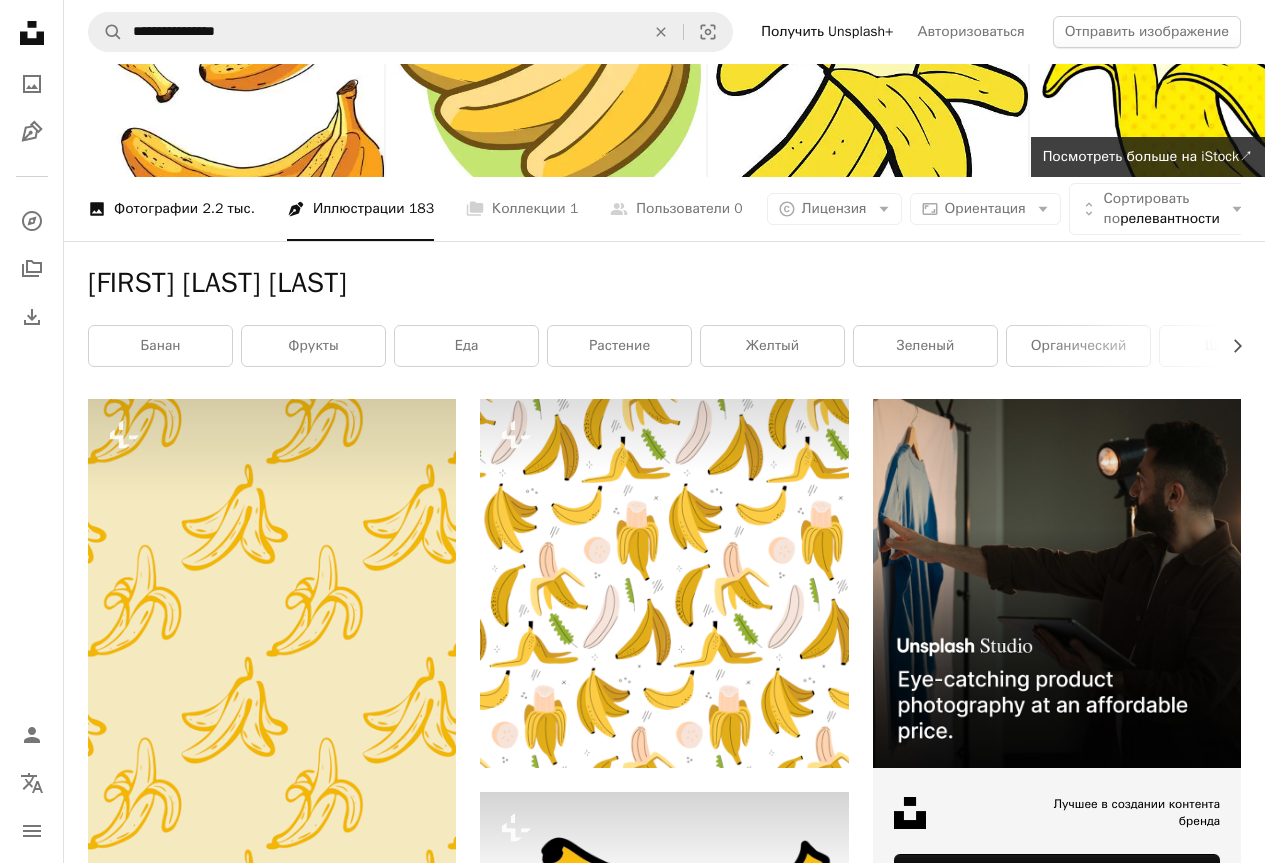 click on "2.2 тыс." at bounding box center (228, 208) 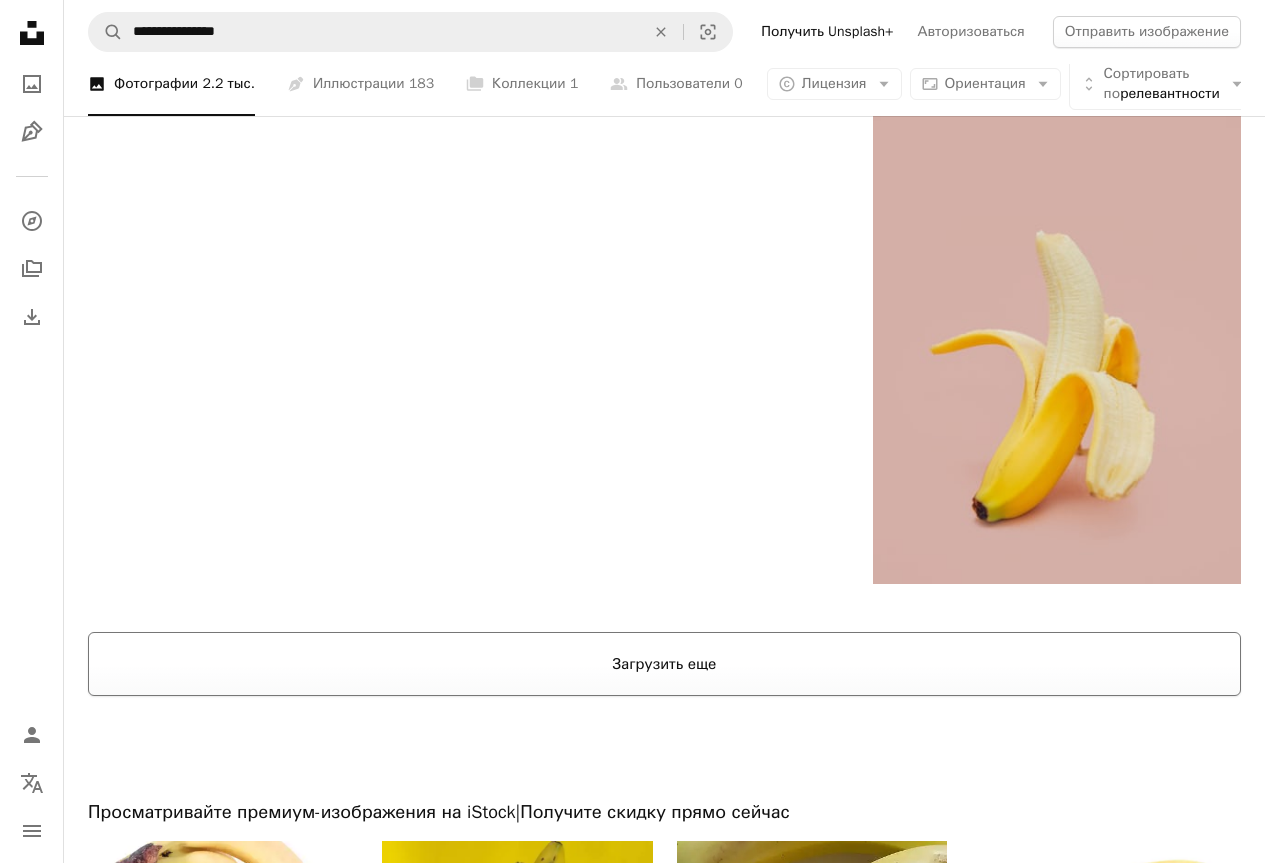 scroll, scrollTop: 3106, scrollLeft: 0, axis: vertical 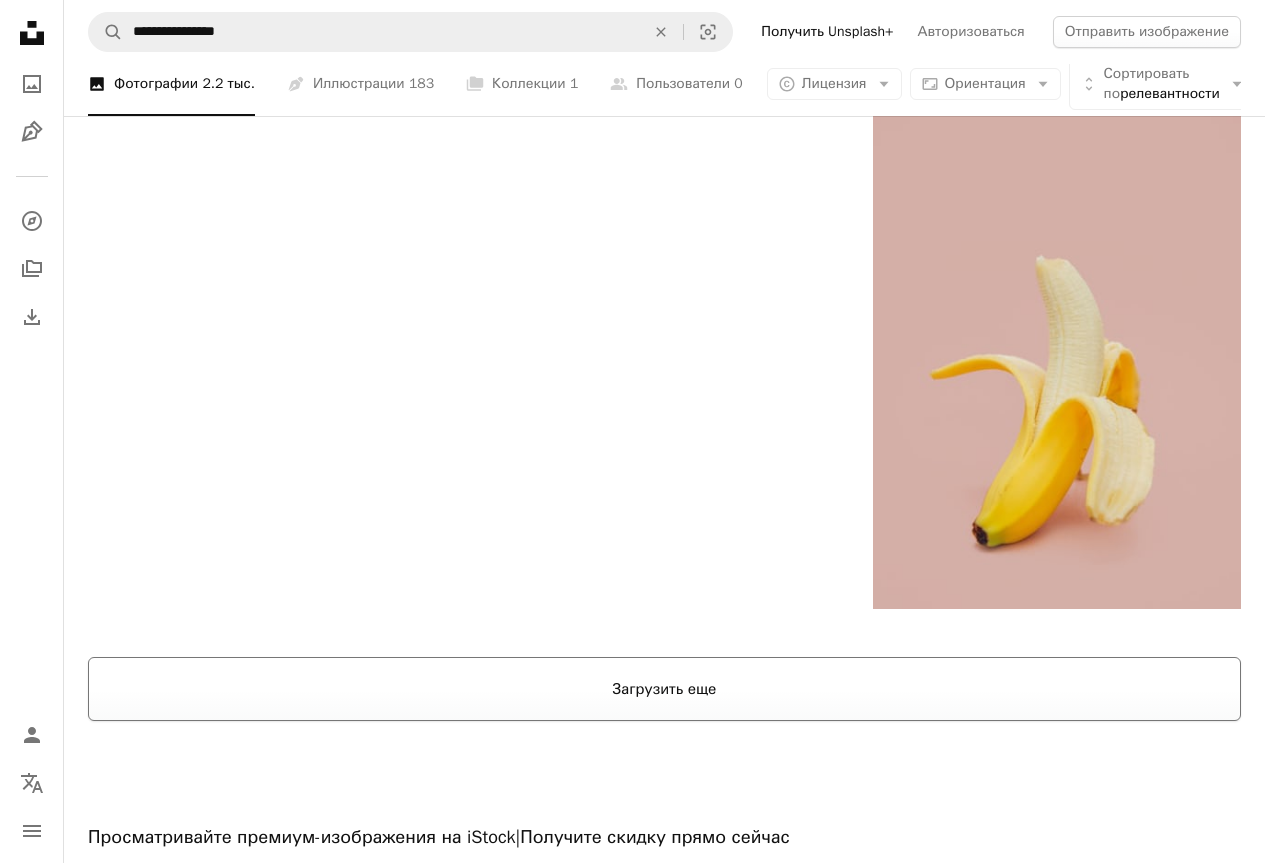 click on "Загрузить еще" at bounding box center [665, 689] 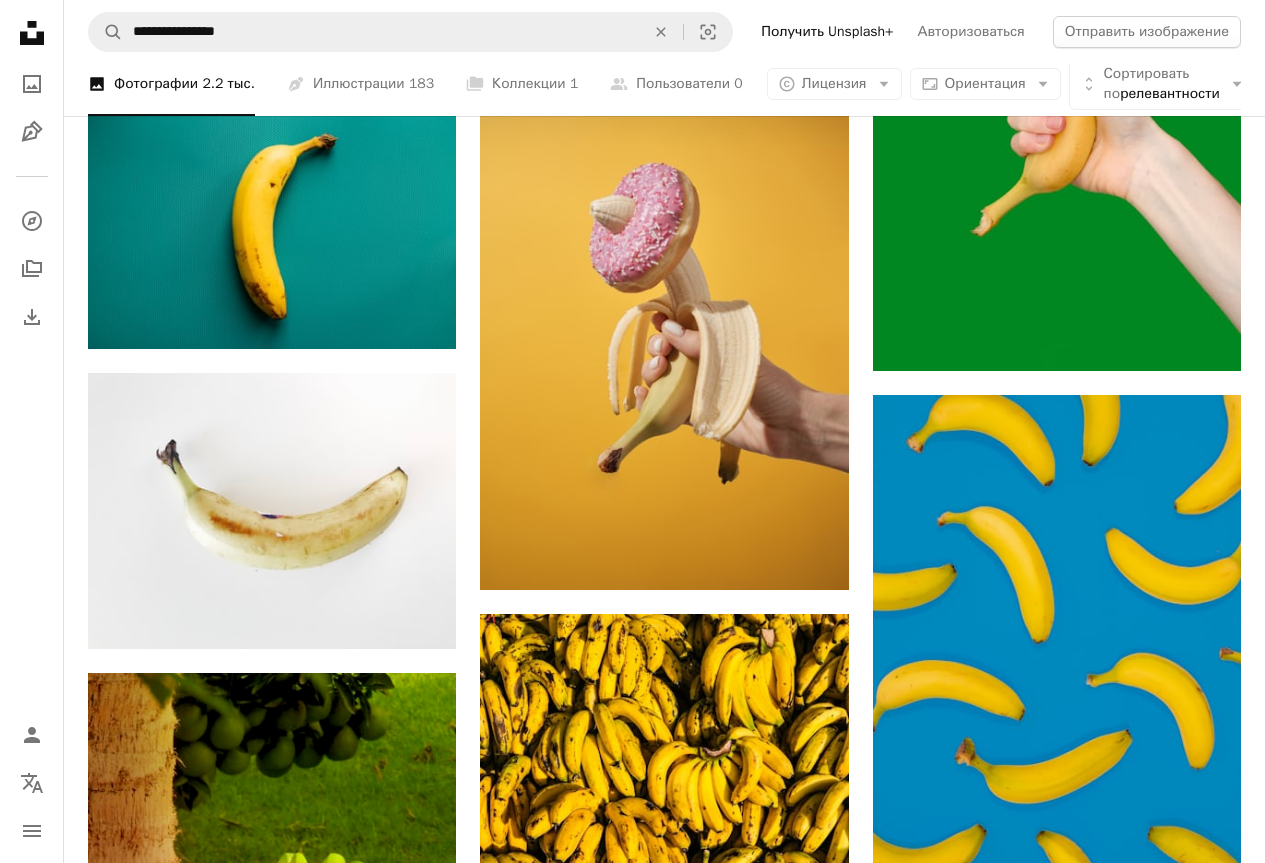 scroll, scrollTop: 18206, scrollLeft: 0, axis: vertical 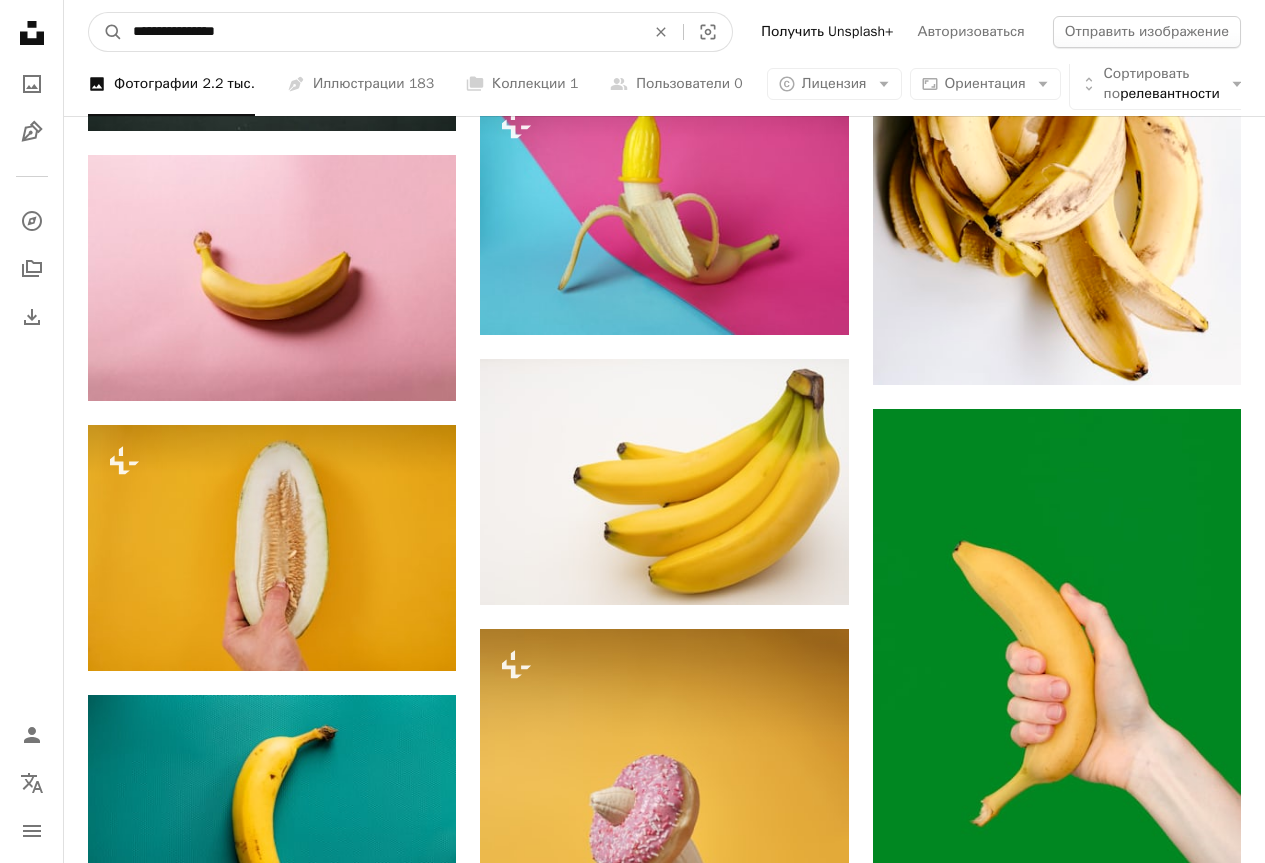 drag, startPoint x: 138, startPoint y: 35, endPoint x: 88, endPoint y: 34, distance: 50.01 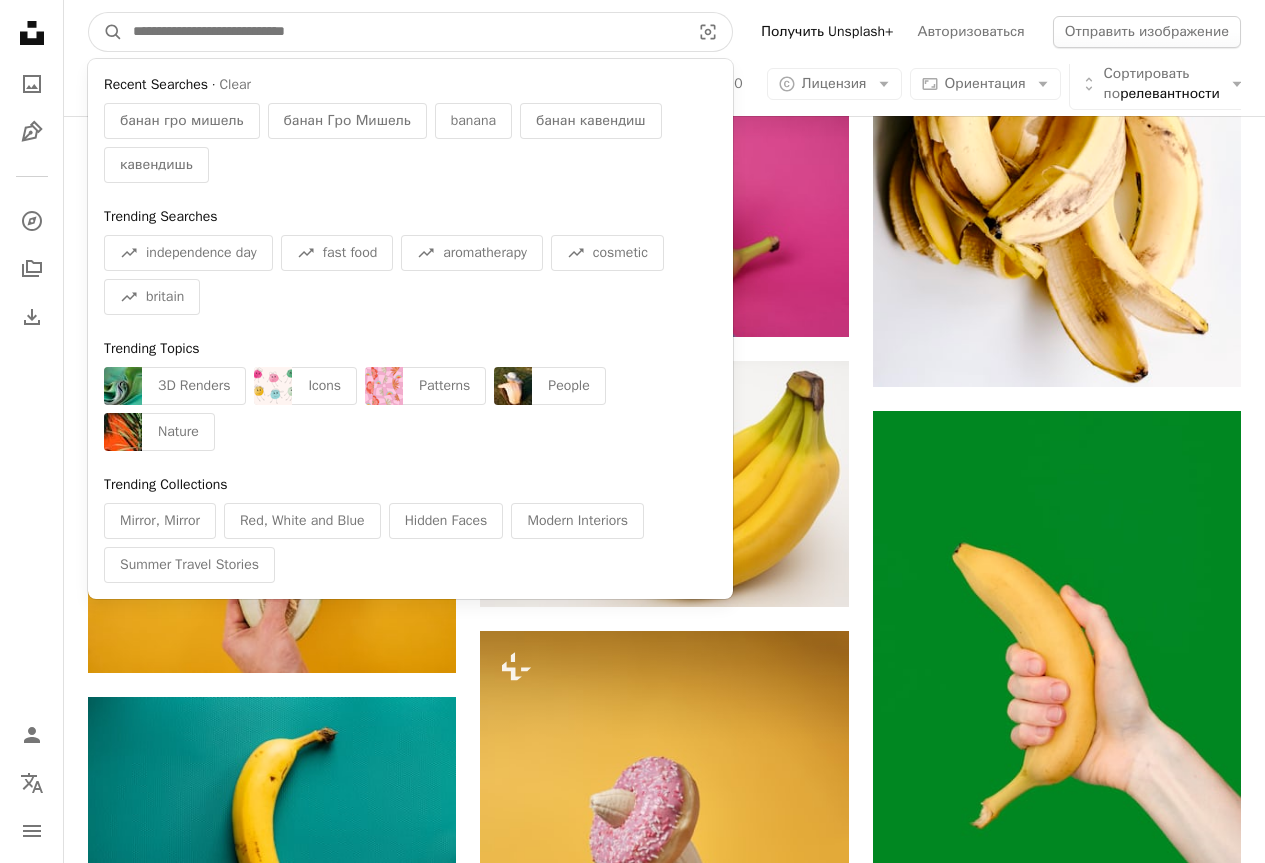 paste on "***" 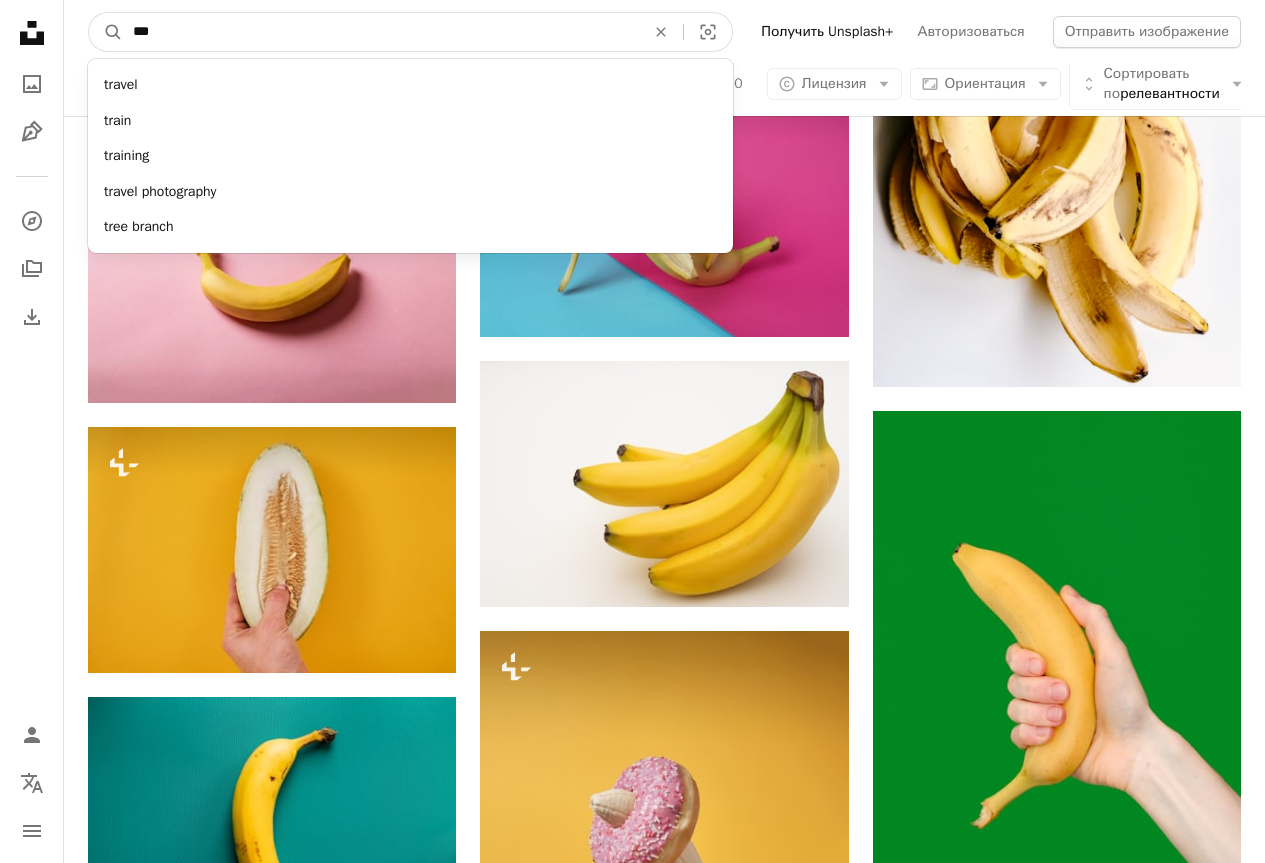 type on "***" 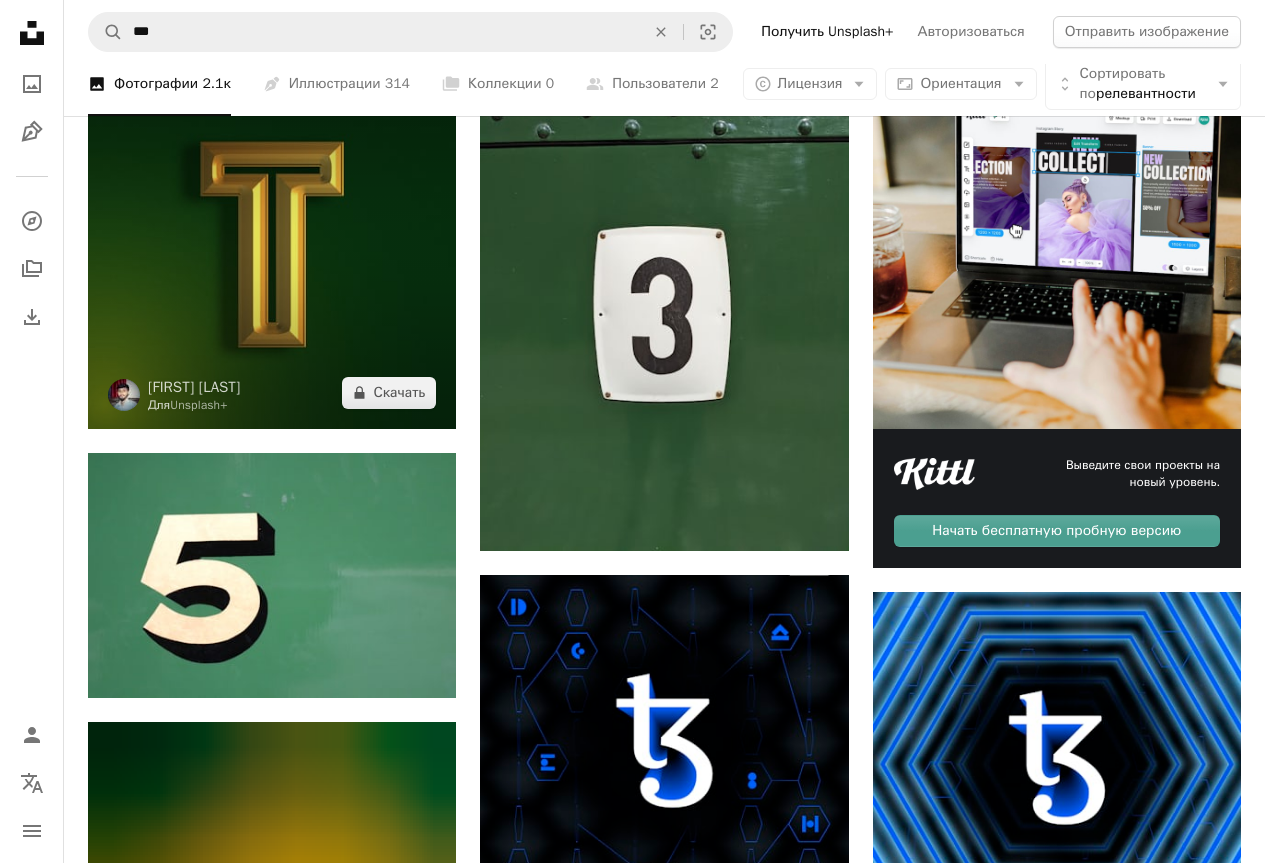 scroll, scrollTop: 300, scrollLeft: 0, axis: vertical 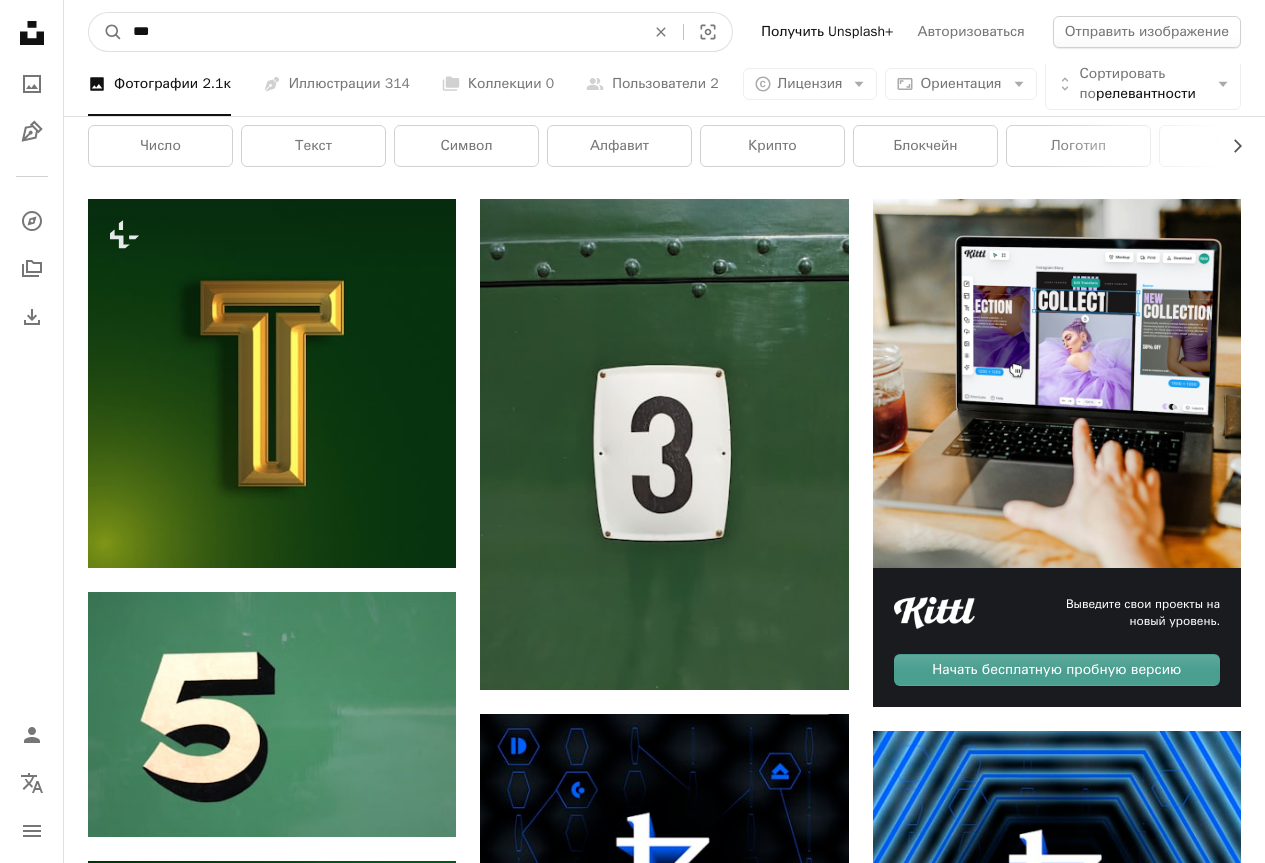 click on "***" at bounding box center [381, 32] 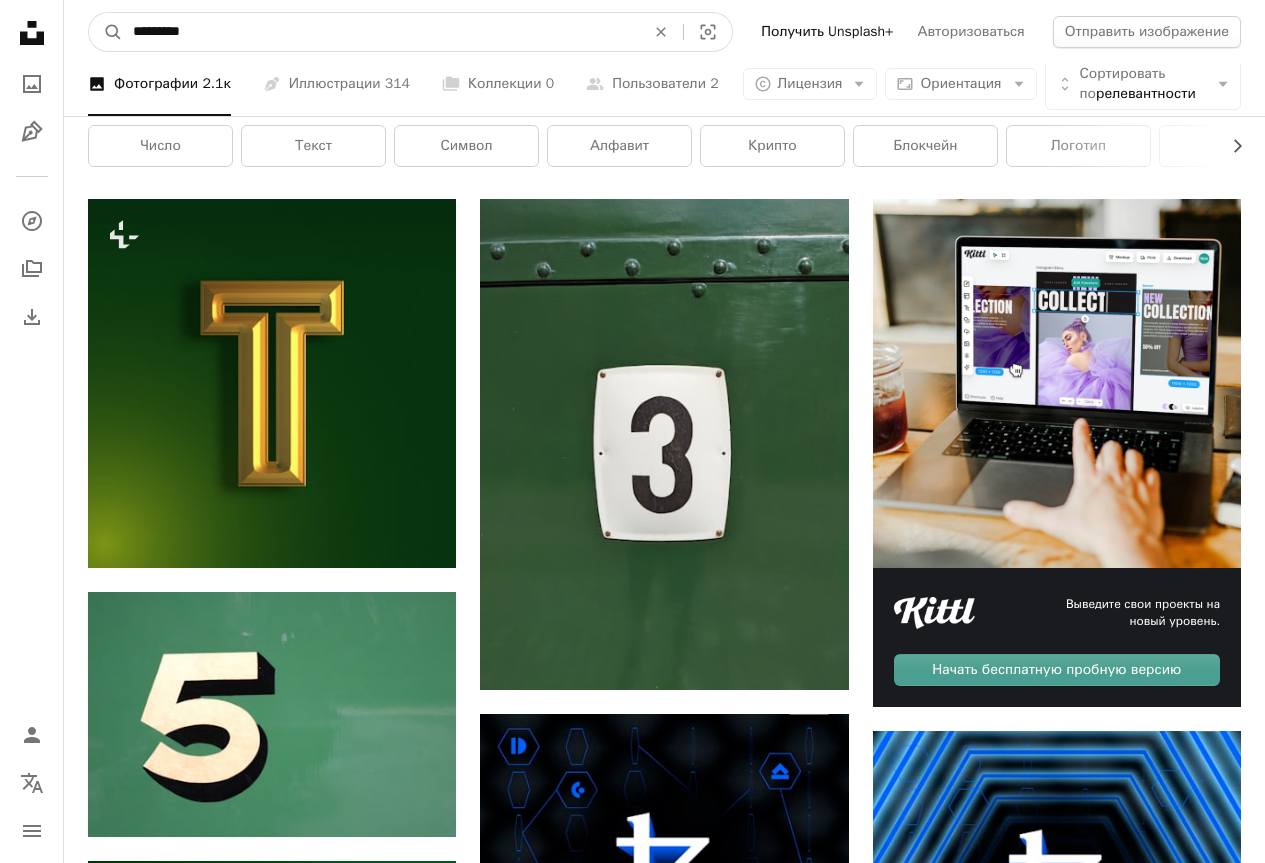 type on "**********" 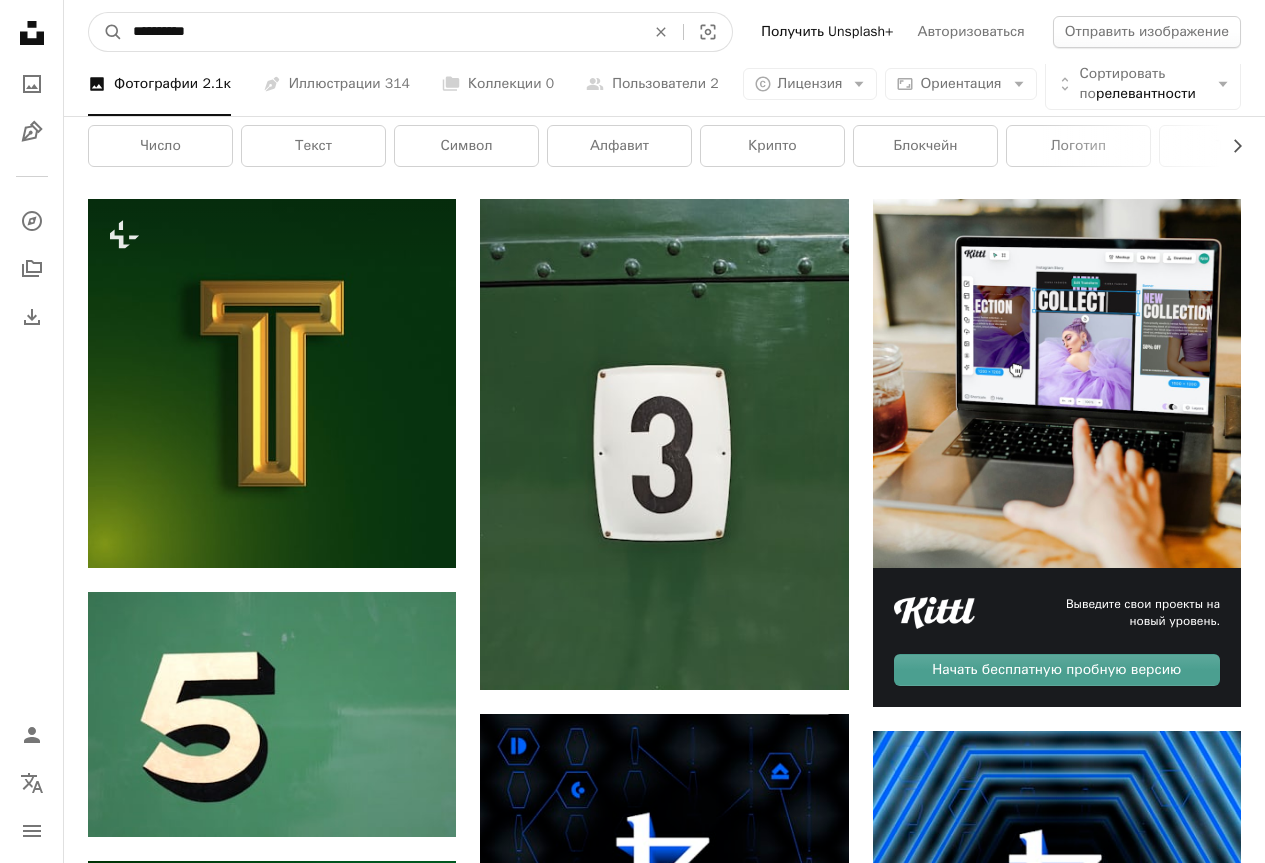 click on "A magnifying glass" at bounding box center (106, 32) 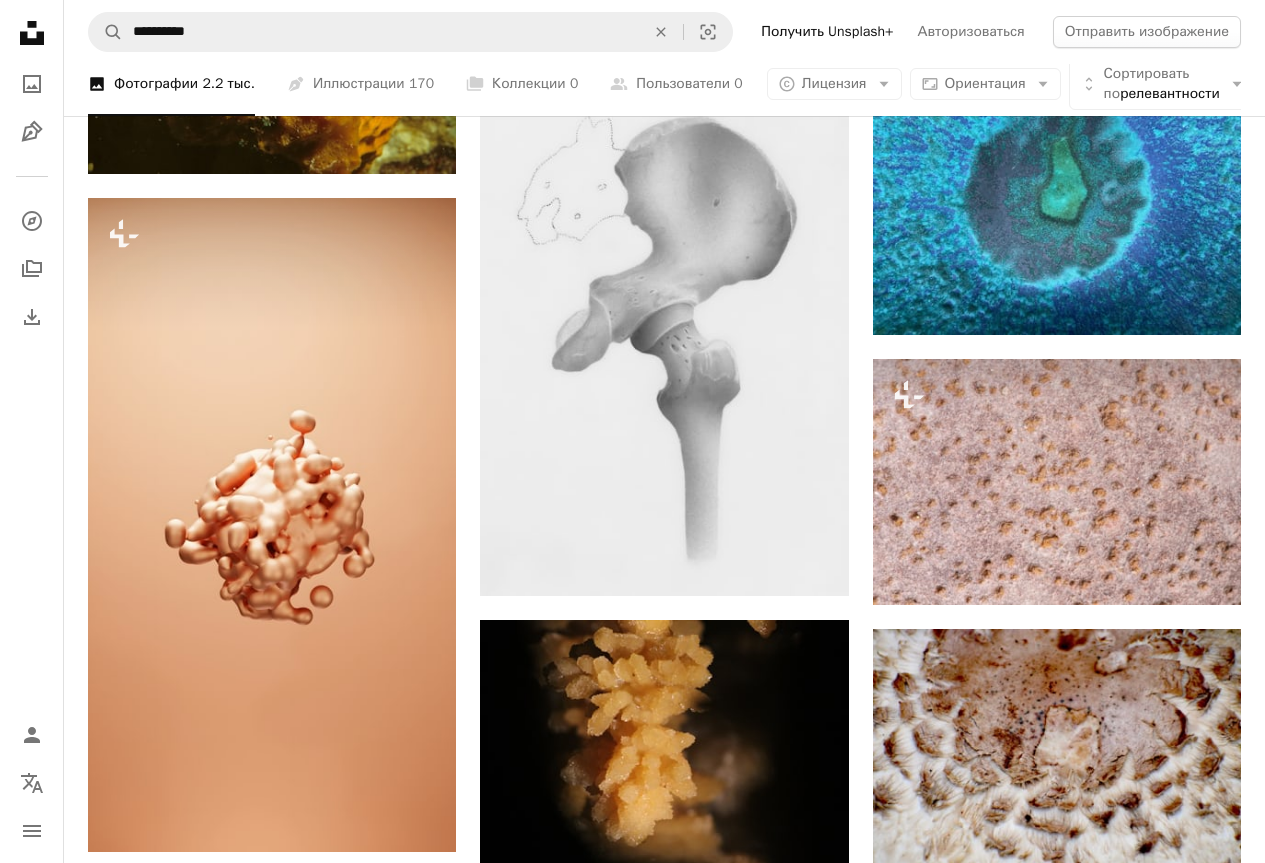 scroll, scrollTop: 400, scrollLeft: 0, axis: vertical 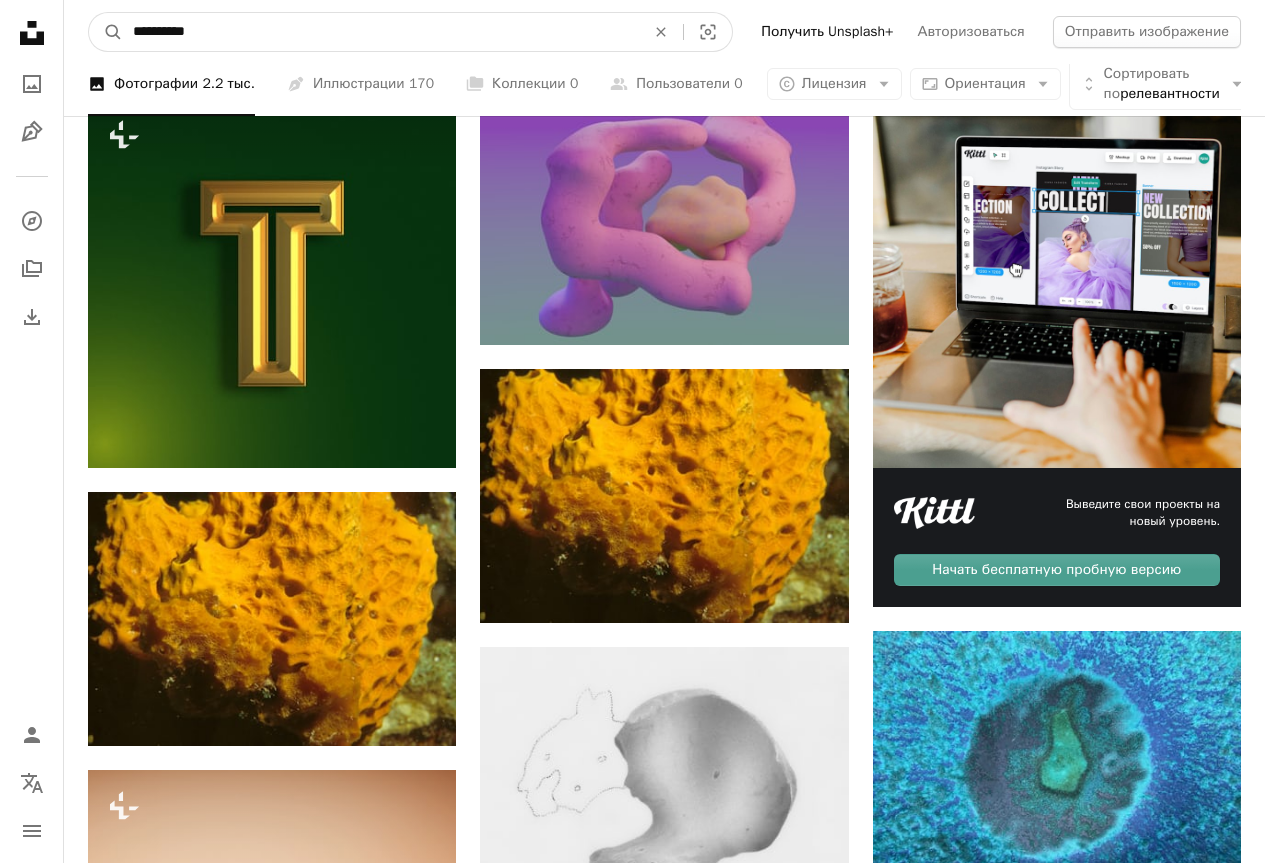 drag, startPoint x: 665, startPoint y: 38, endPoint x: 591, endPoint y: 45, distance: 74.330345 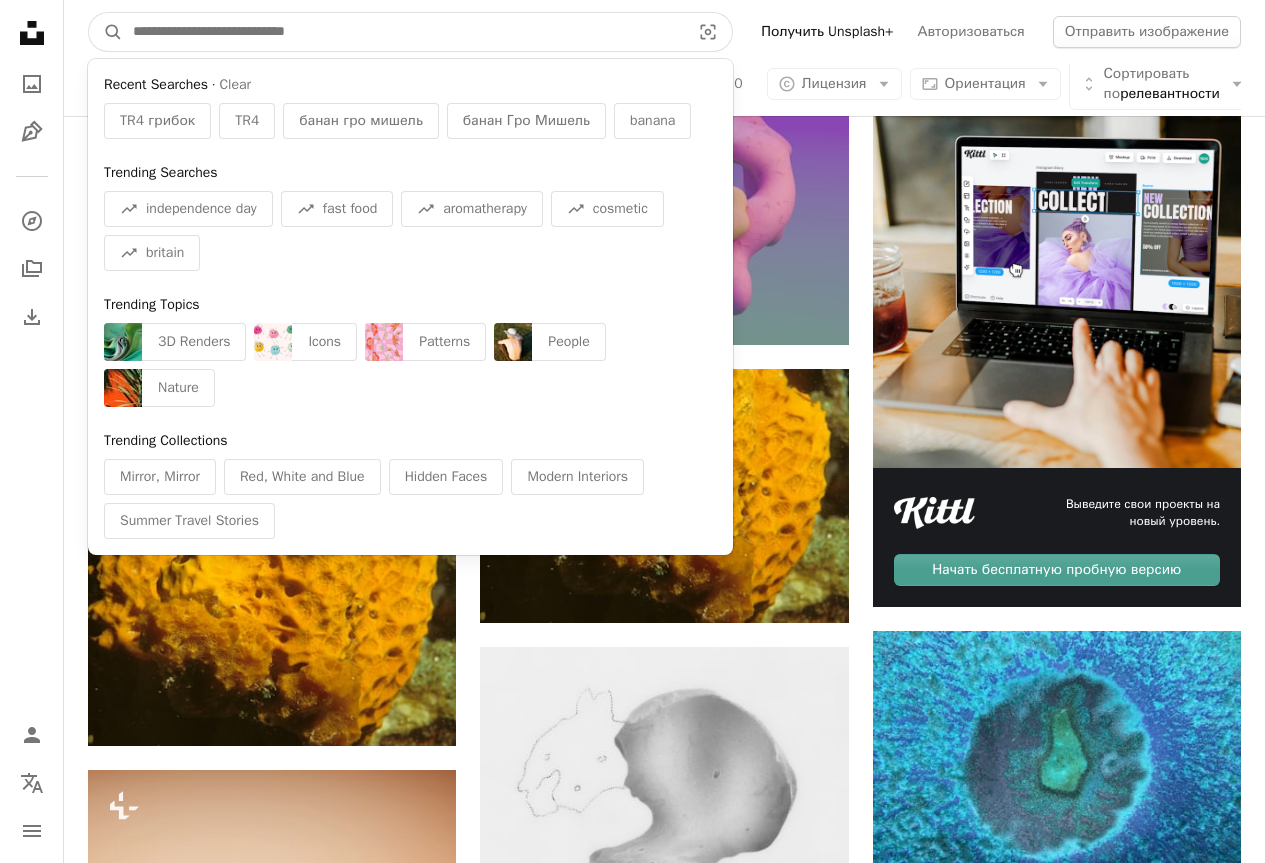 click at bounding box center [403, 32] 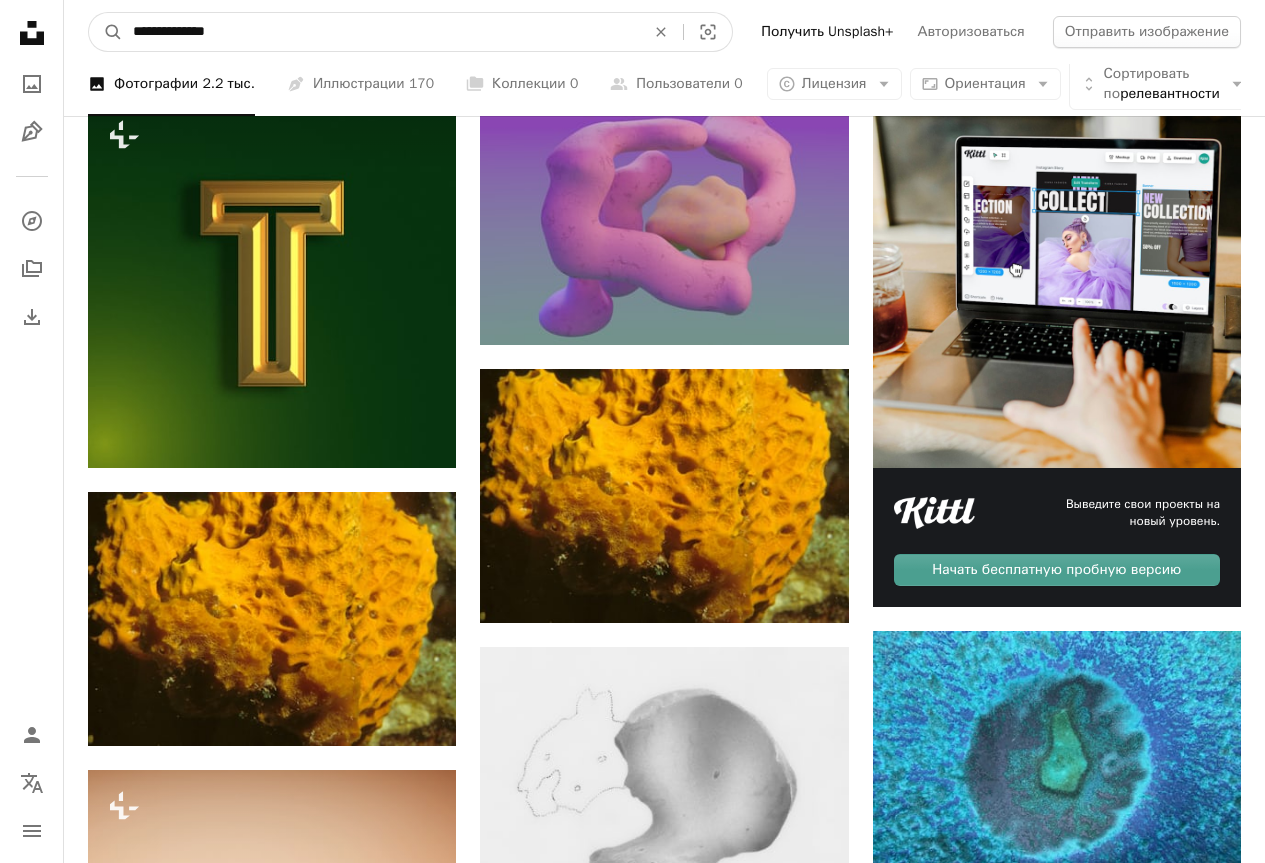 type on "**********" 